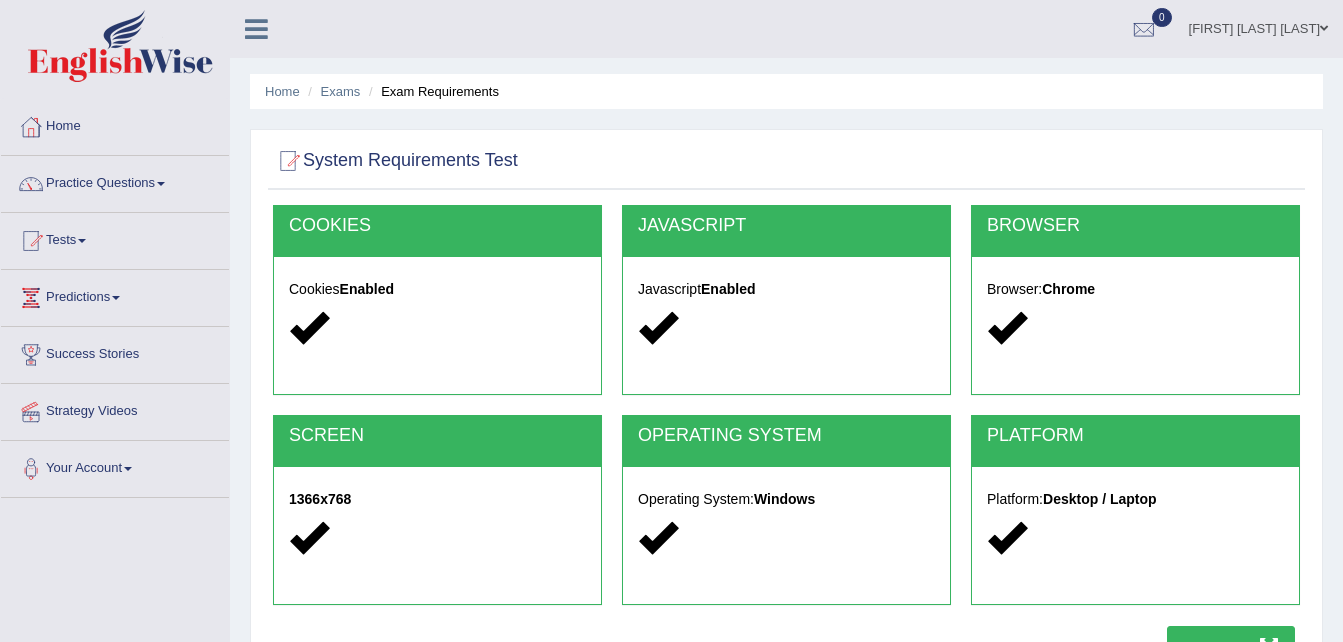 scroll, scrollTop: 0, scrollLeft: 0, axis: both 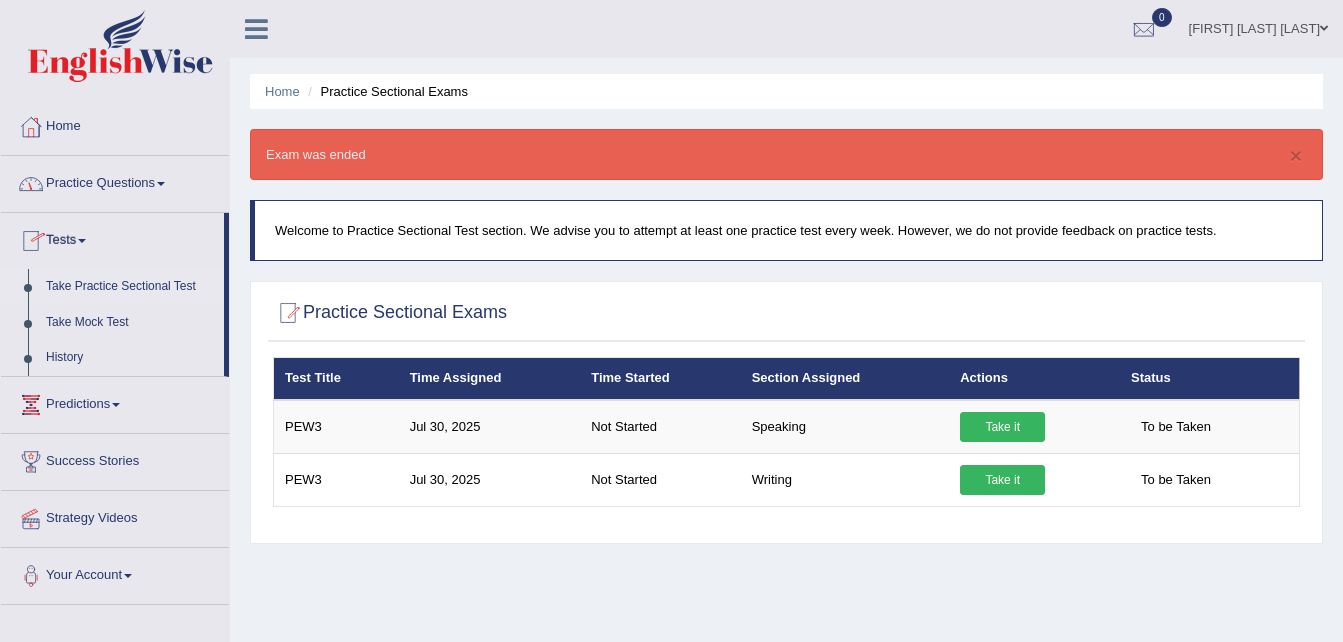 click on "Predictions" at bounding box center (115, 402) 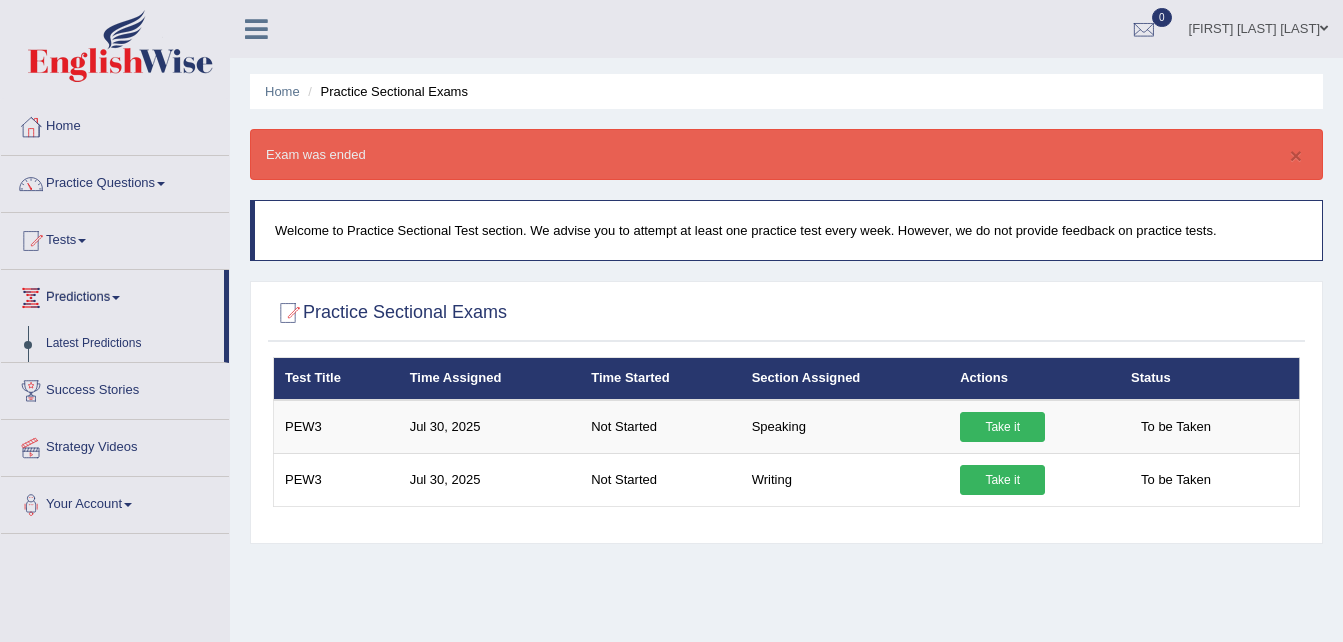 click on "Practice Sectional Exams" at bounding box center (385, 91) 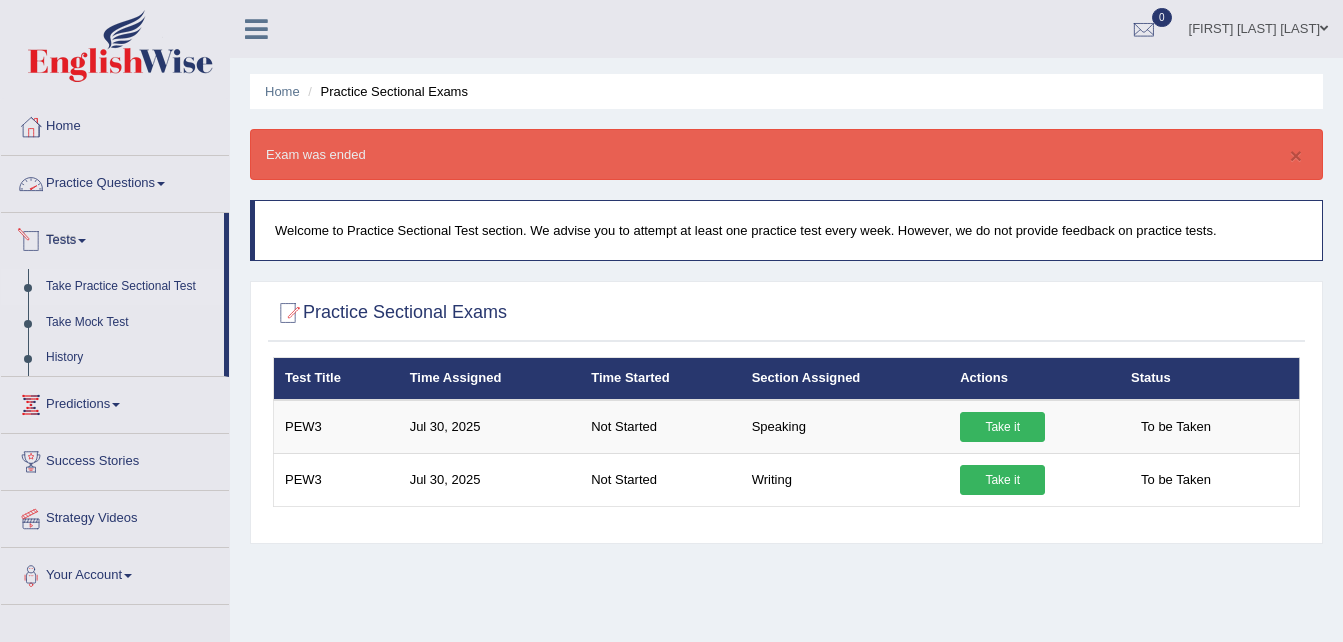 click on "Practice Questions" at bounding box center [115, 181] 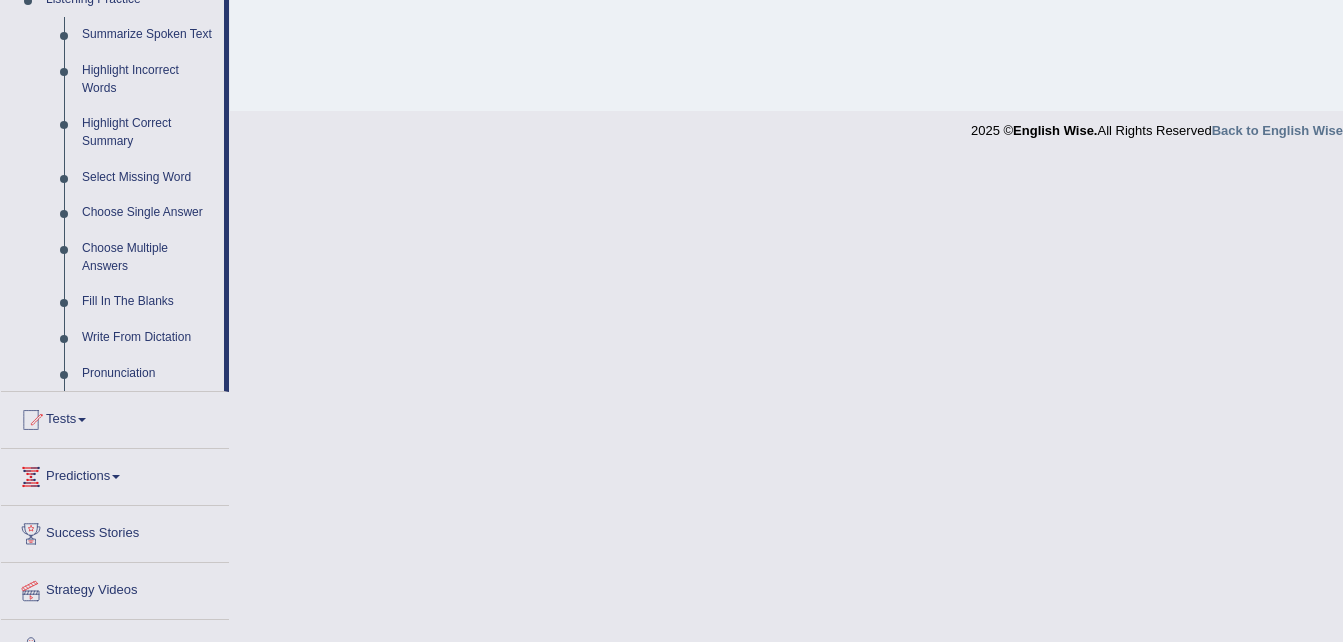 scroll, scrollTop: 925, scrollLeft: 0, axis: vertical 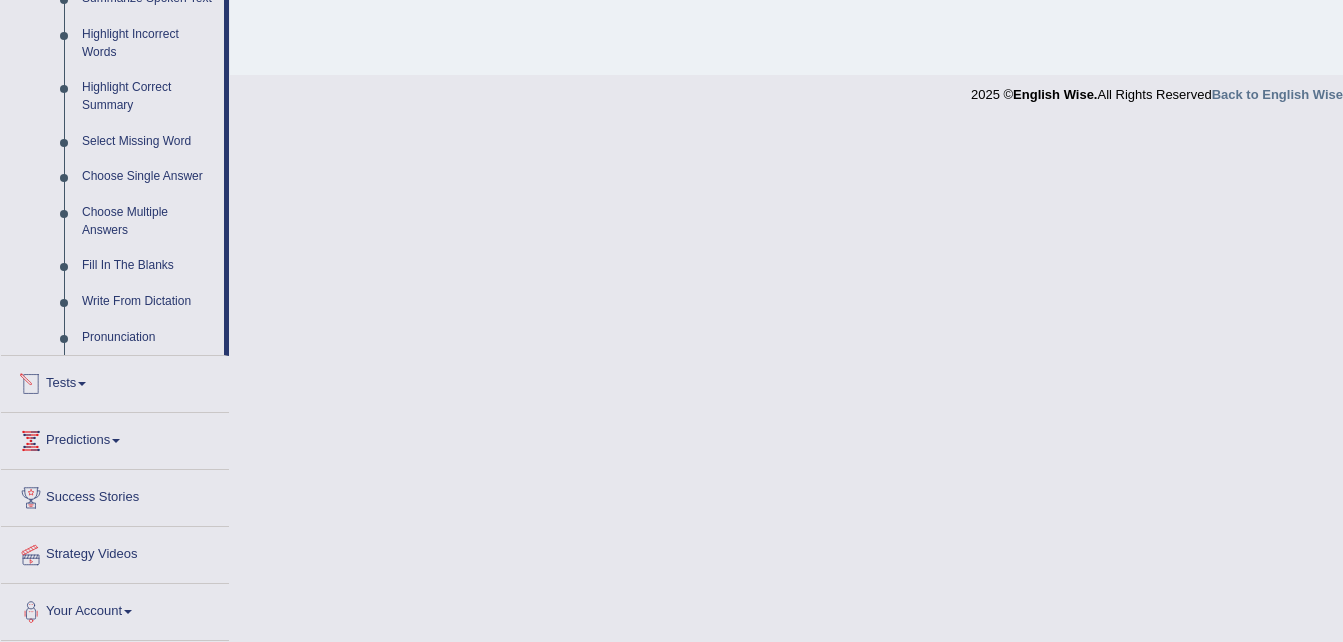 click on "Tests" at bounding box center (115, 381) 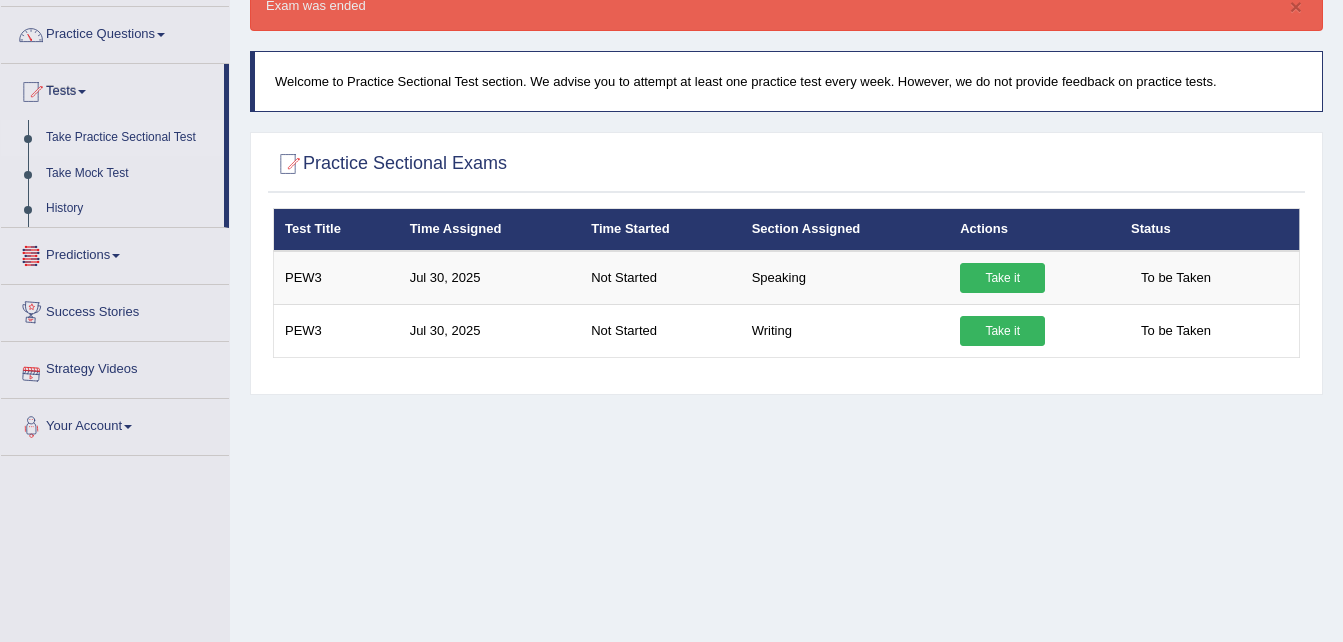 scroll, scrollTop: 101, scrollLeft: 0, axis: vertical 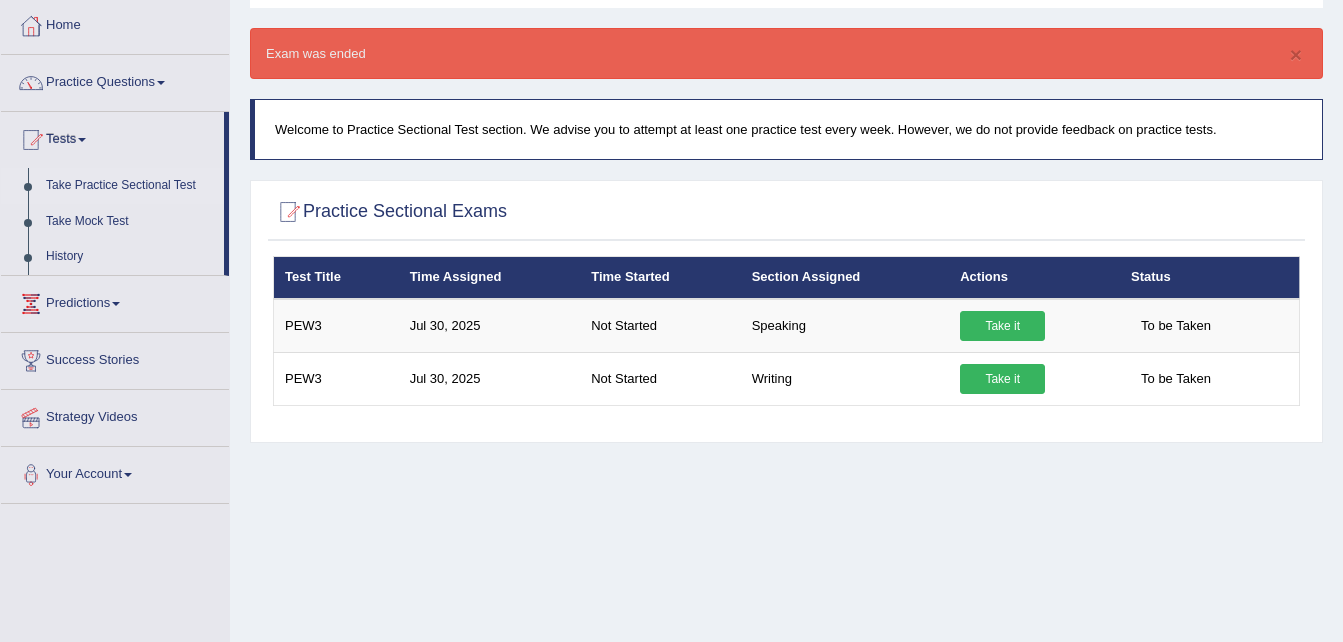 click on "Take Practice Sectional Test" at bounding box center [130, 186] 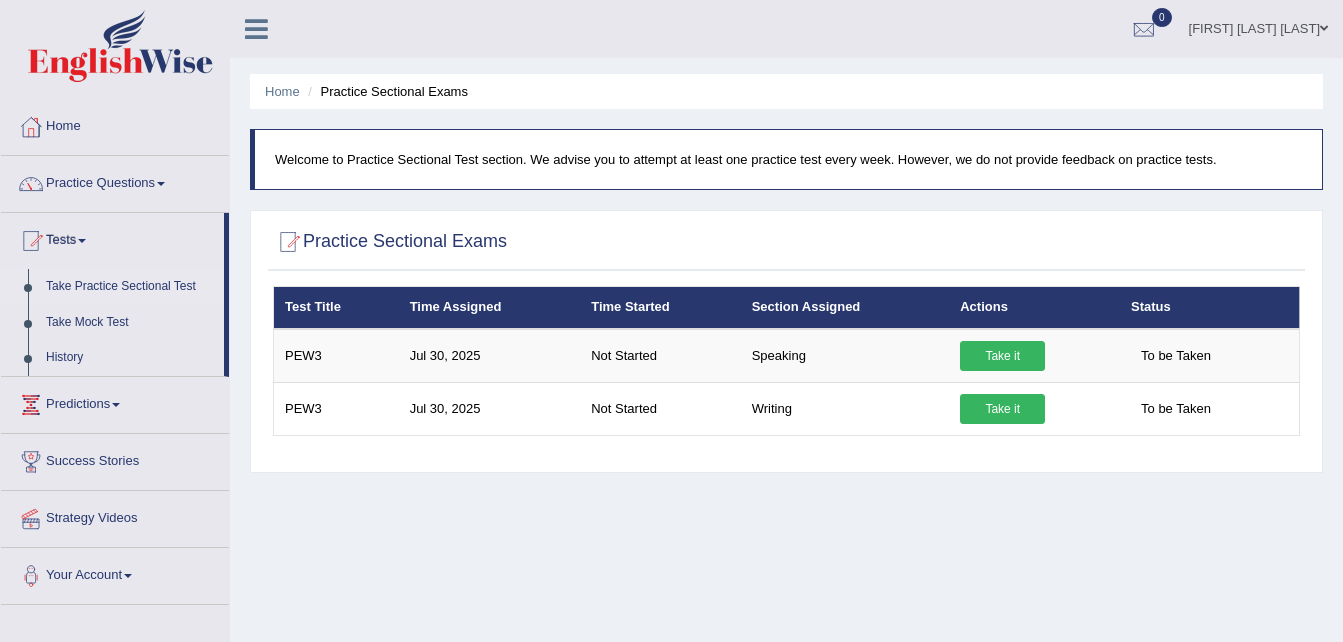 scroll, scrollTop: 0, scrollLeft: 0, axis: both 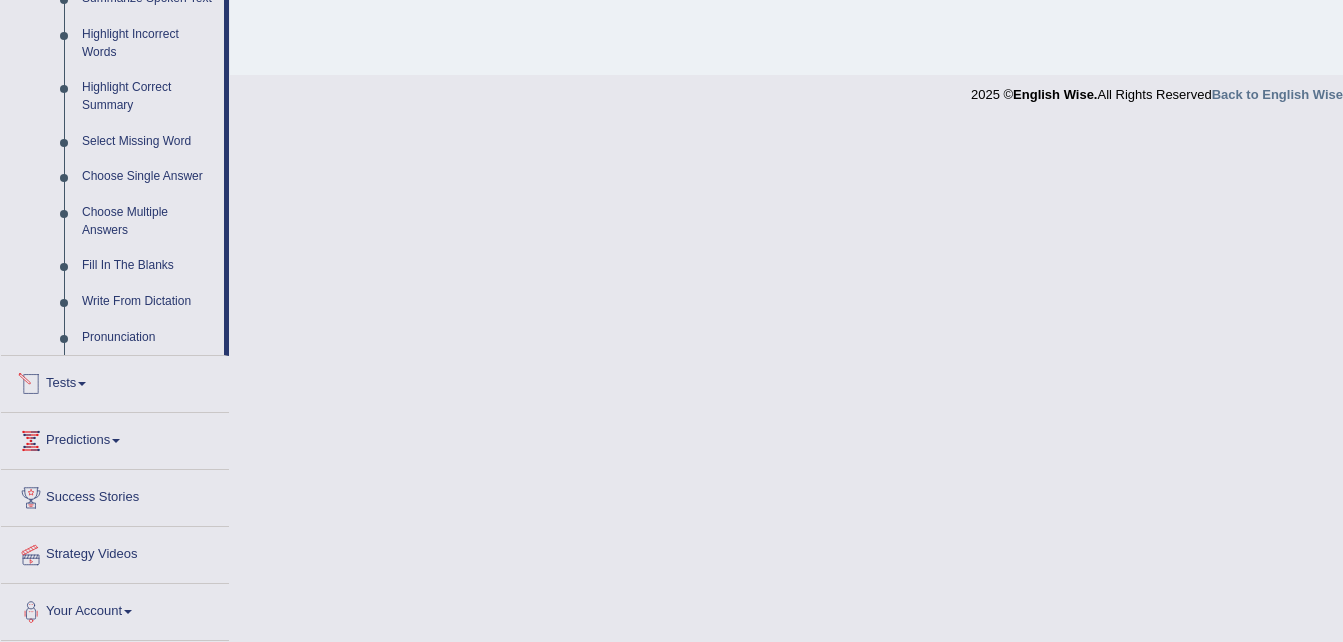 click on "Tests" at bounding box center [115, 381] 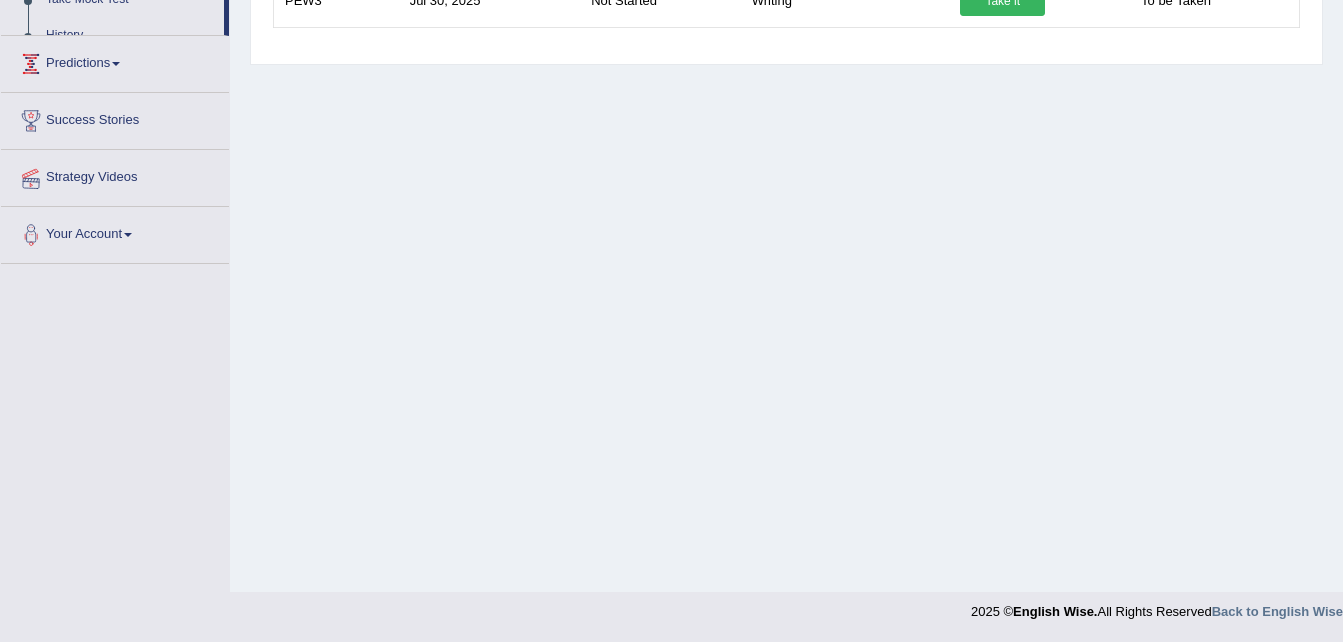 scroll, scrollTop: 249, scrollLeft: 0, axis: vertical 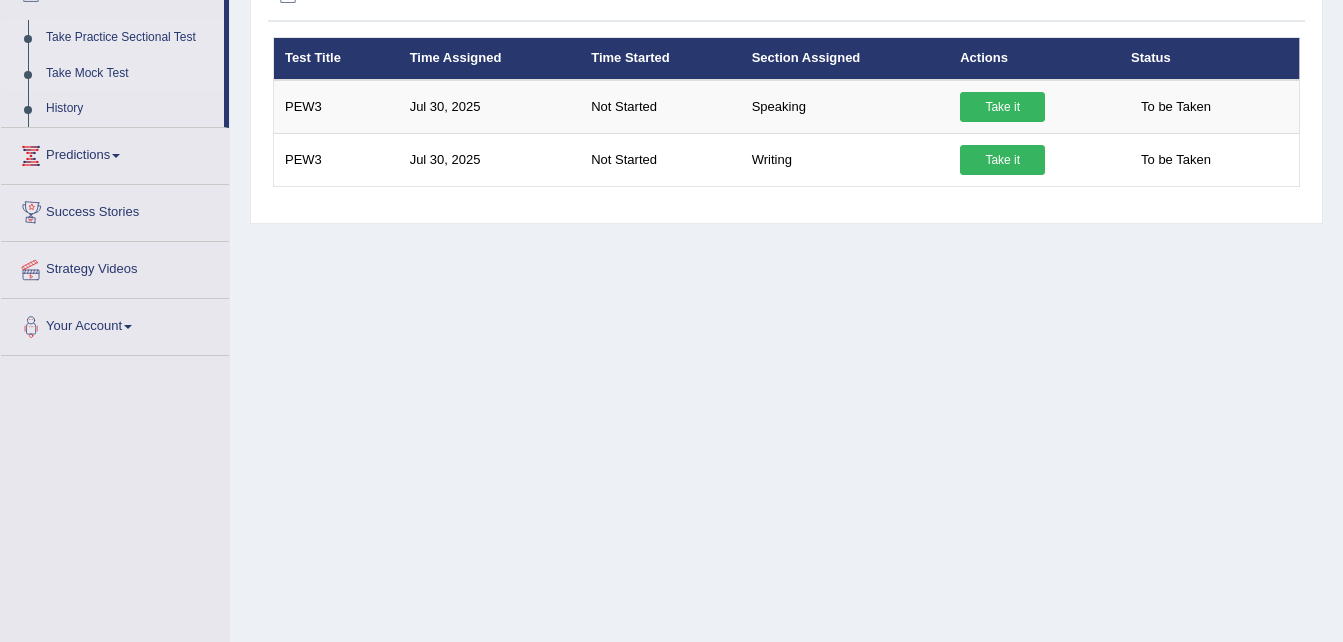 click on "Take Mock Test" at bounding box center (130, 74) 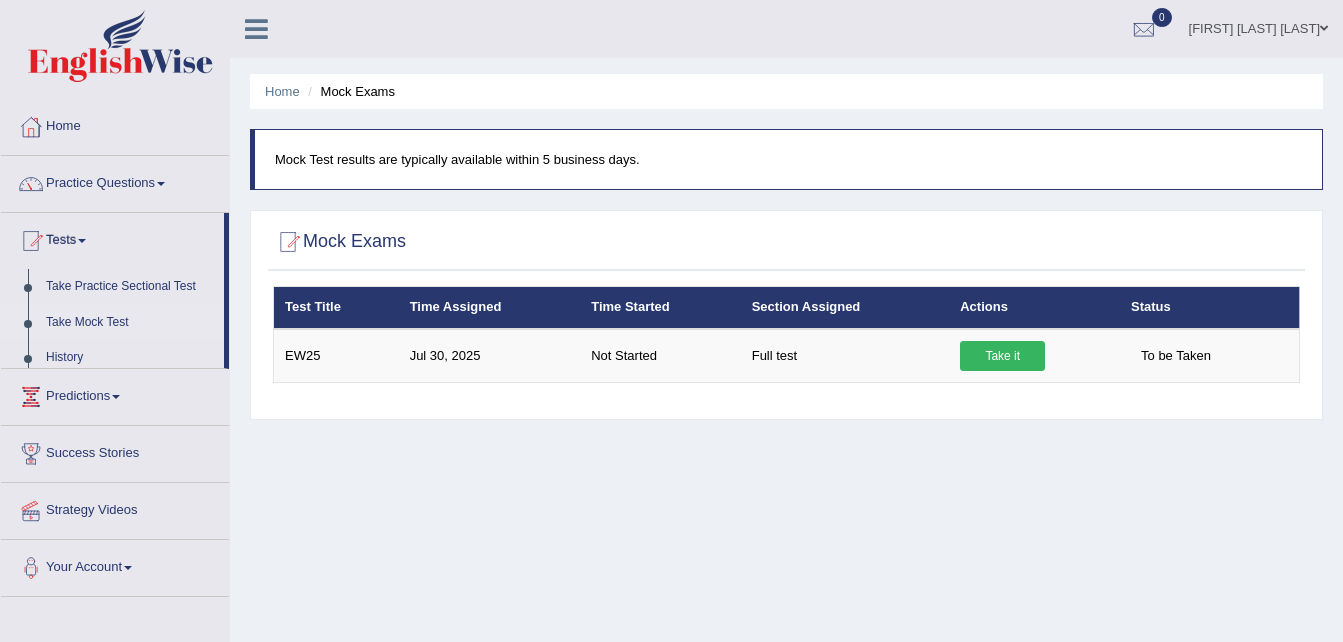 scroll, scrollTop: 0, scrollLeft: 0, axis: both 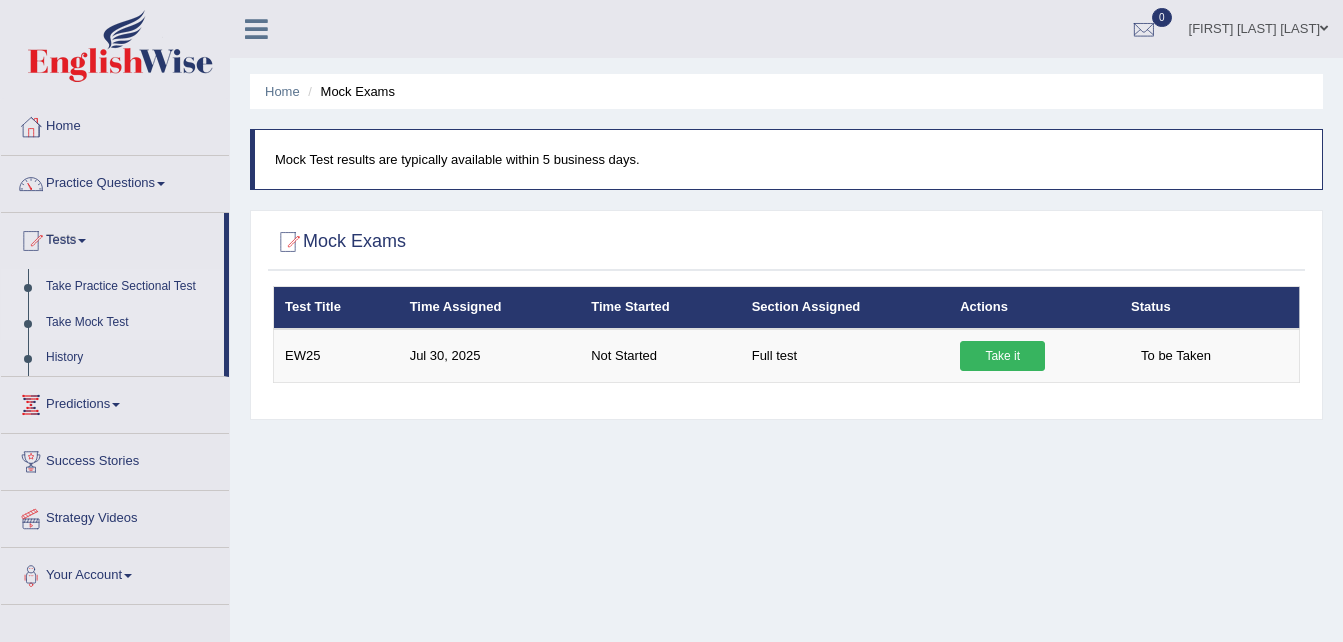 click on "Take Practice Sectional Test" at bounding box center (130, 287) 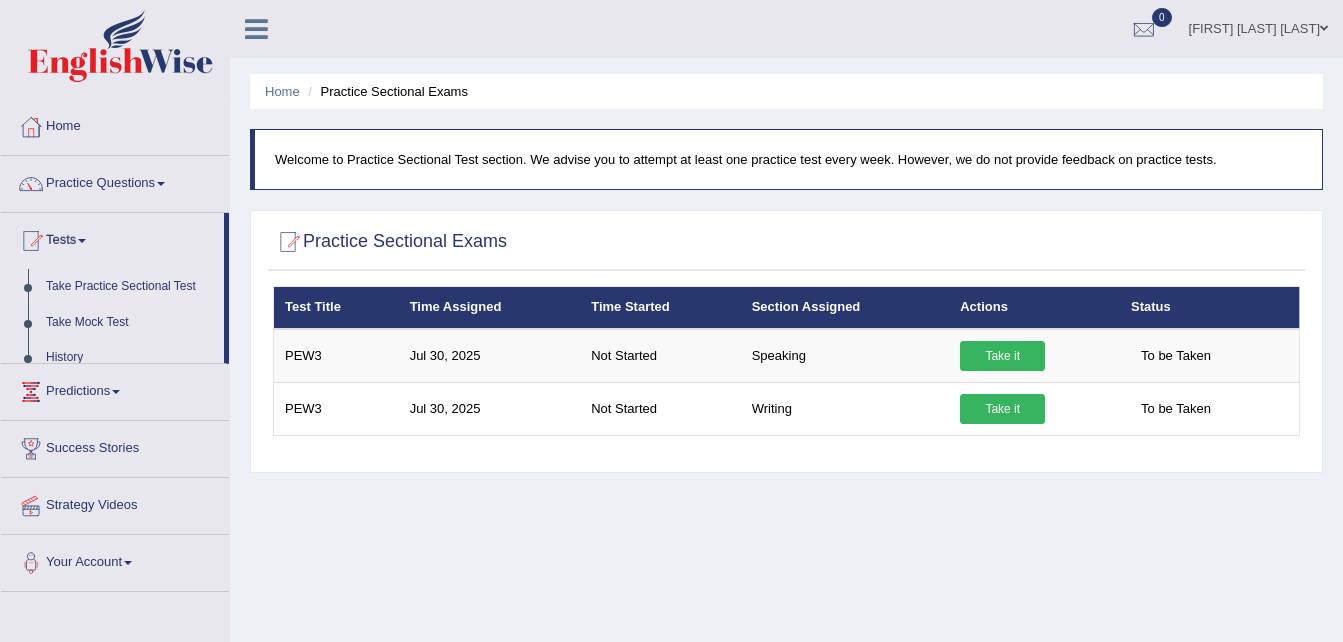 scroll, scrollTop: 0, scrollLeft: 0, axis: both 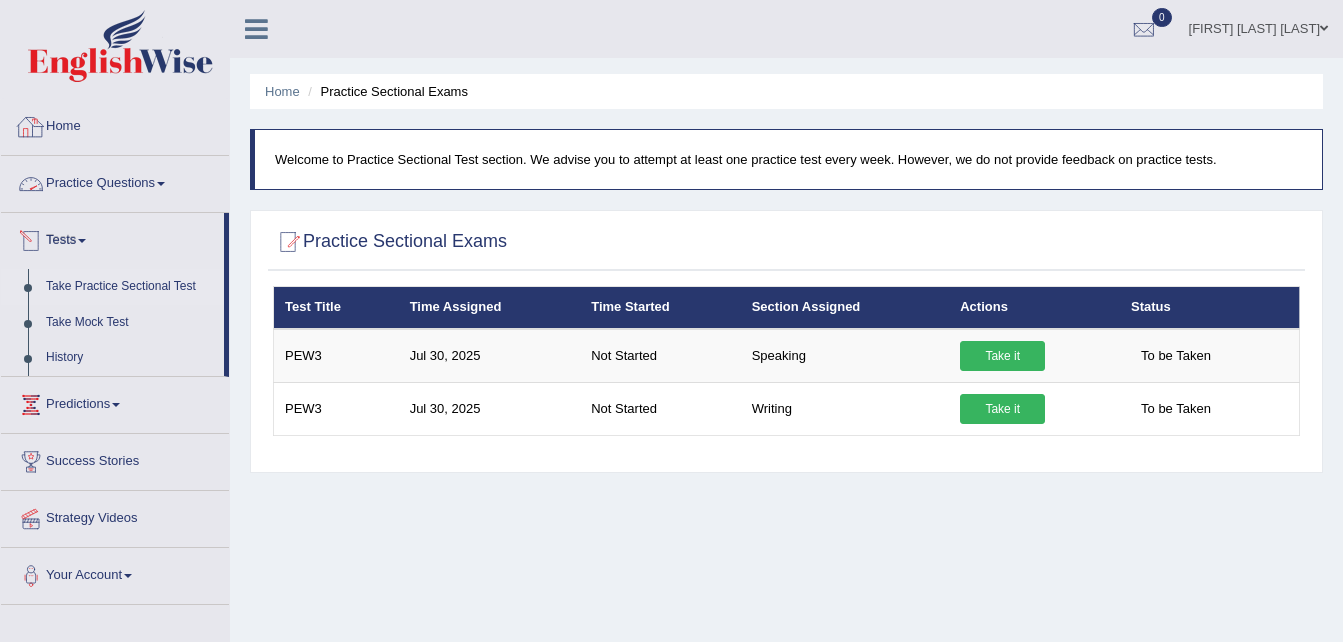 click on "Practice Questions" at bounding box center [115, 181] 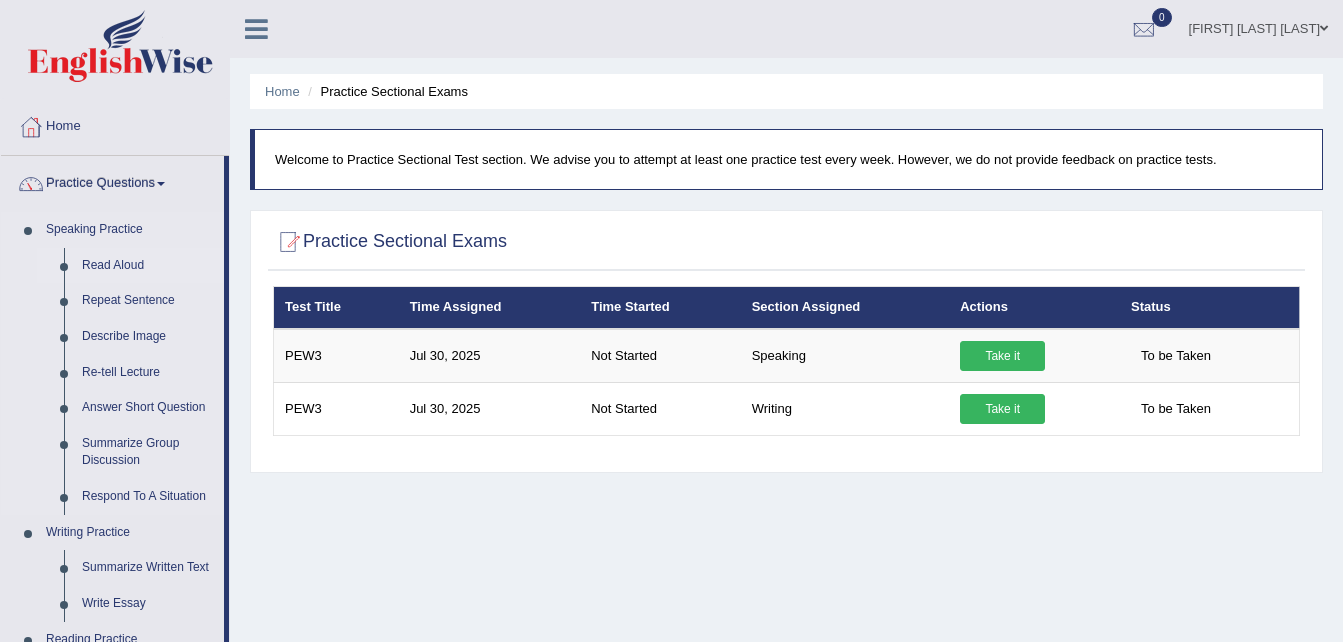 click on "Read Aloud" at bounding box center [148, 266] 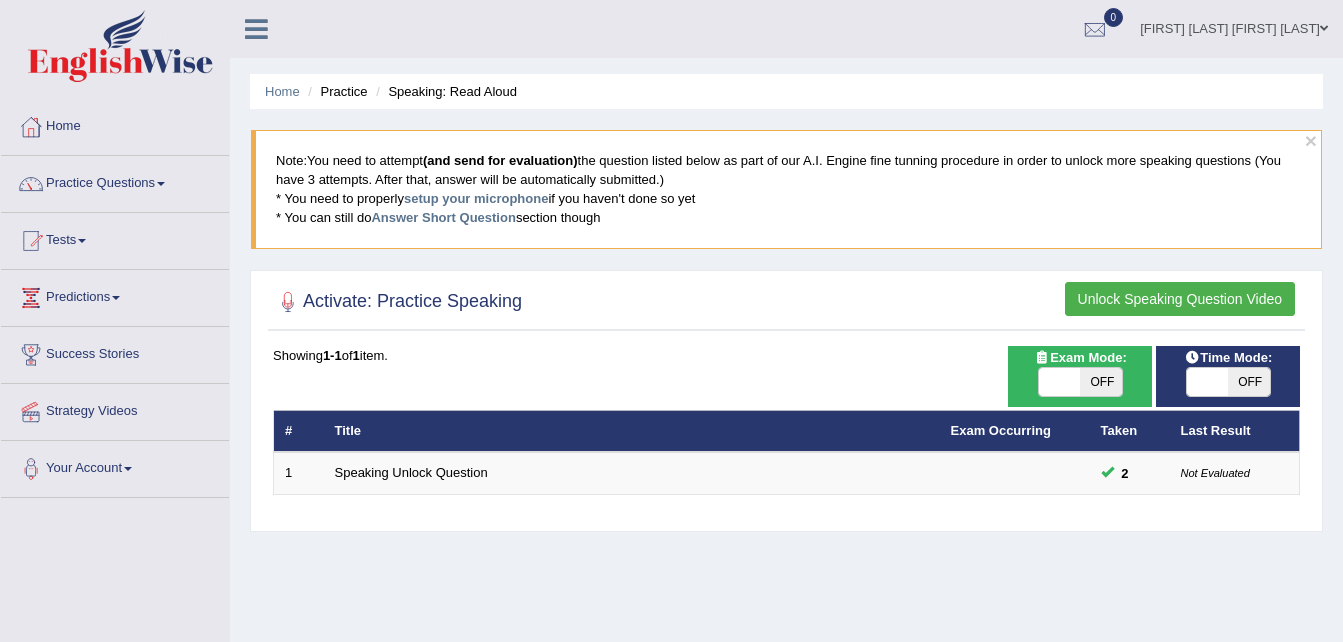 scroll, scrollTop: 0, scrollLeft: 0, axis: both 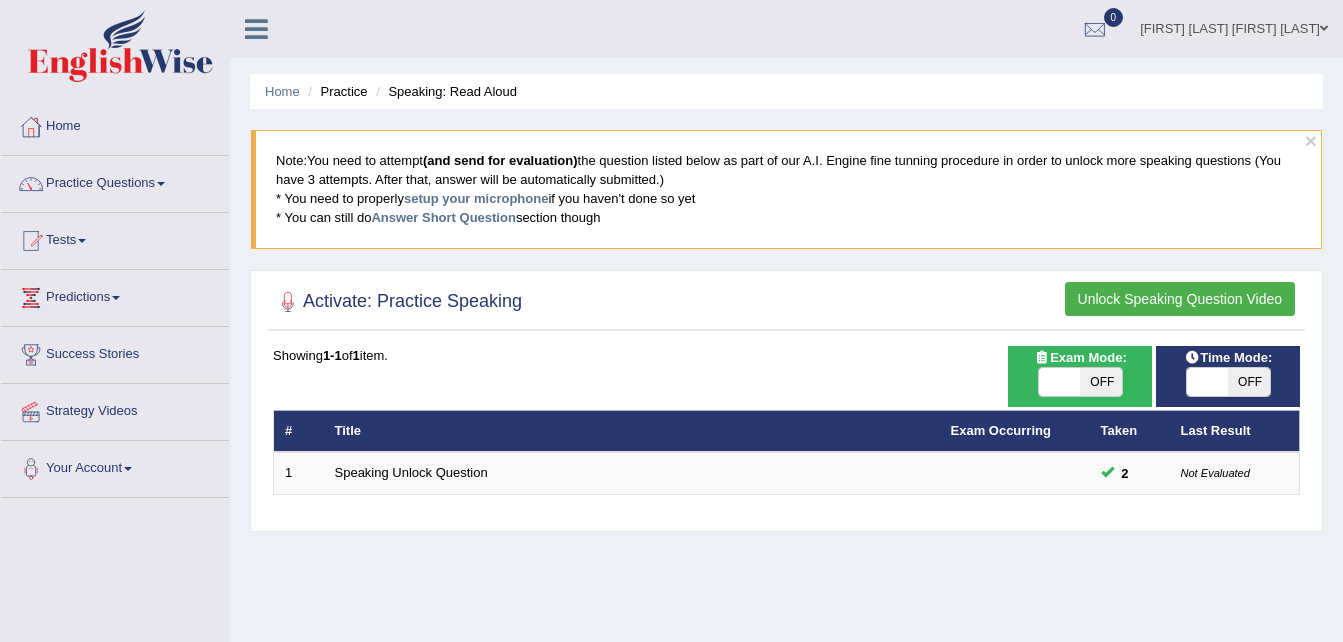 click on "OFF" at bounding box center [1101, 382] 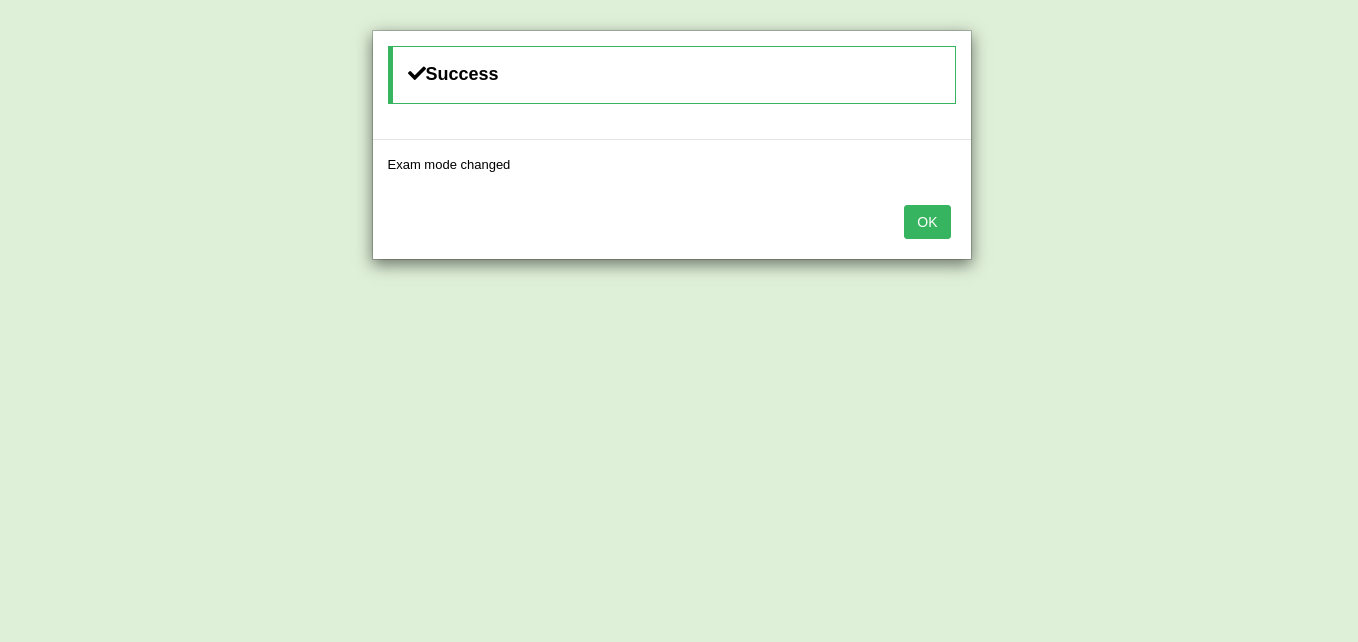 click on "OK" at bounding box center (927, 222) 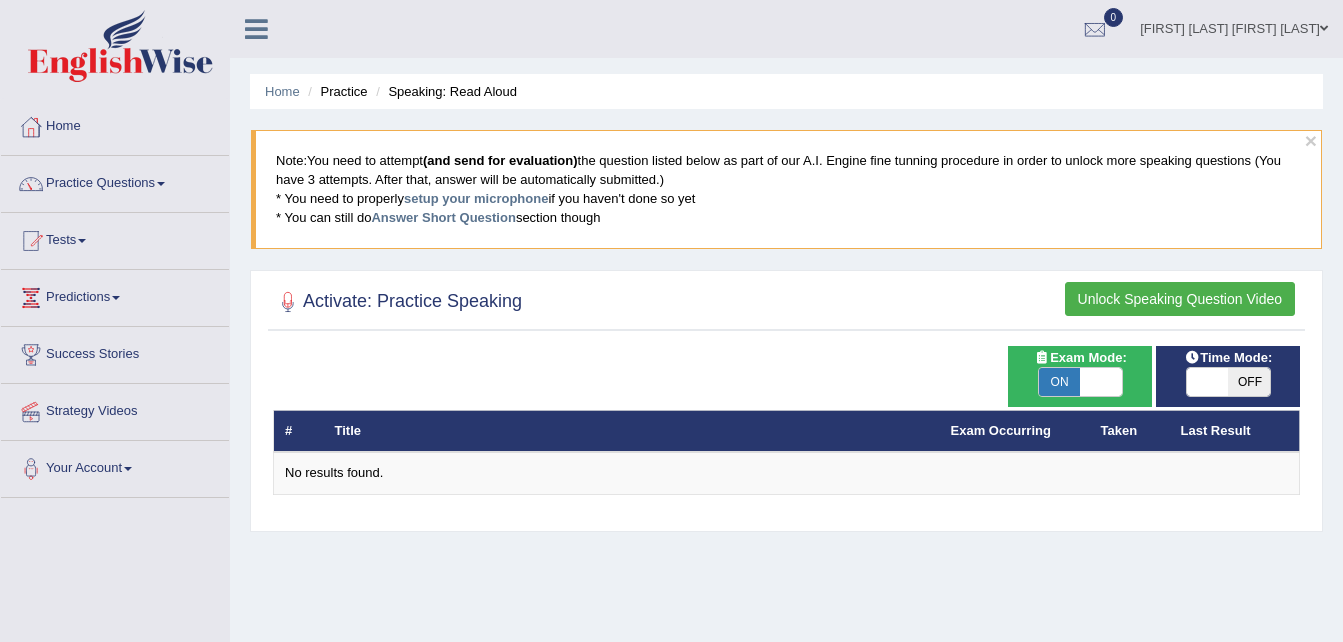 scroll, scrollTop: 0, scrollLeft: 0, axis: both 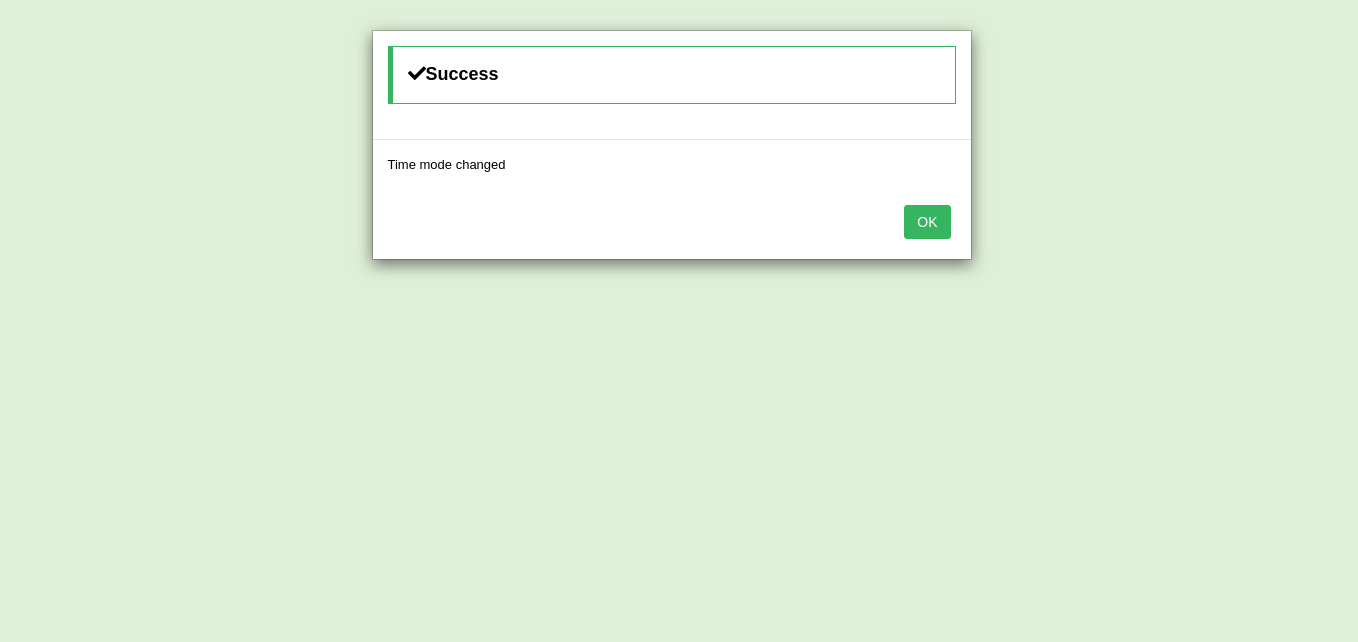 click on "OK" at bounding box center [927, 222] 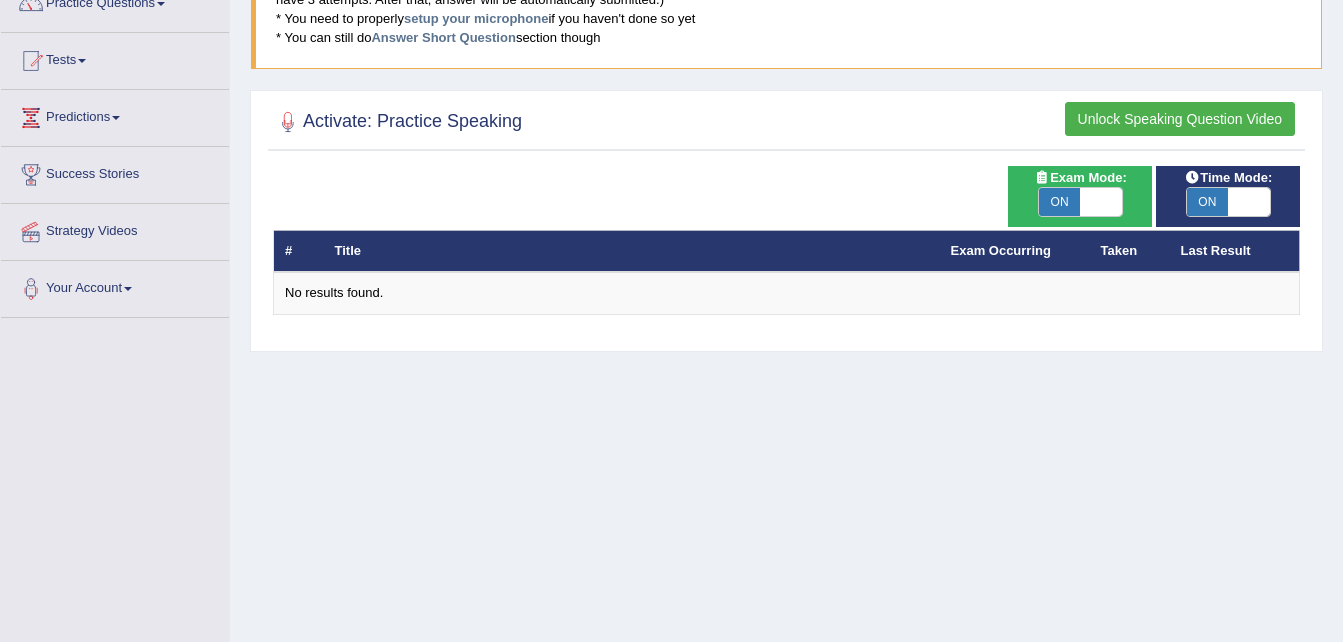 scroll, scrollTop: 181, scrollLeft: 0, axis: vertical 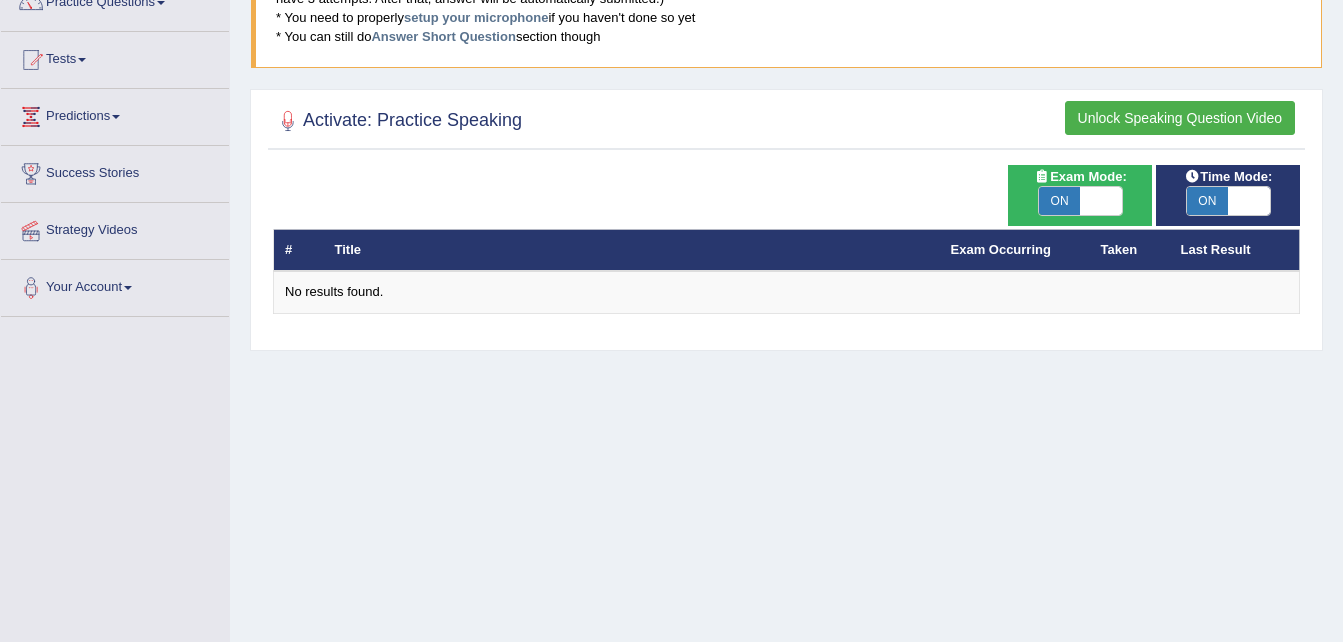 click on "Unlock Speaking Question Video" at bounding box center (1180, 118) 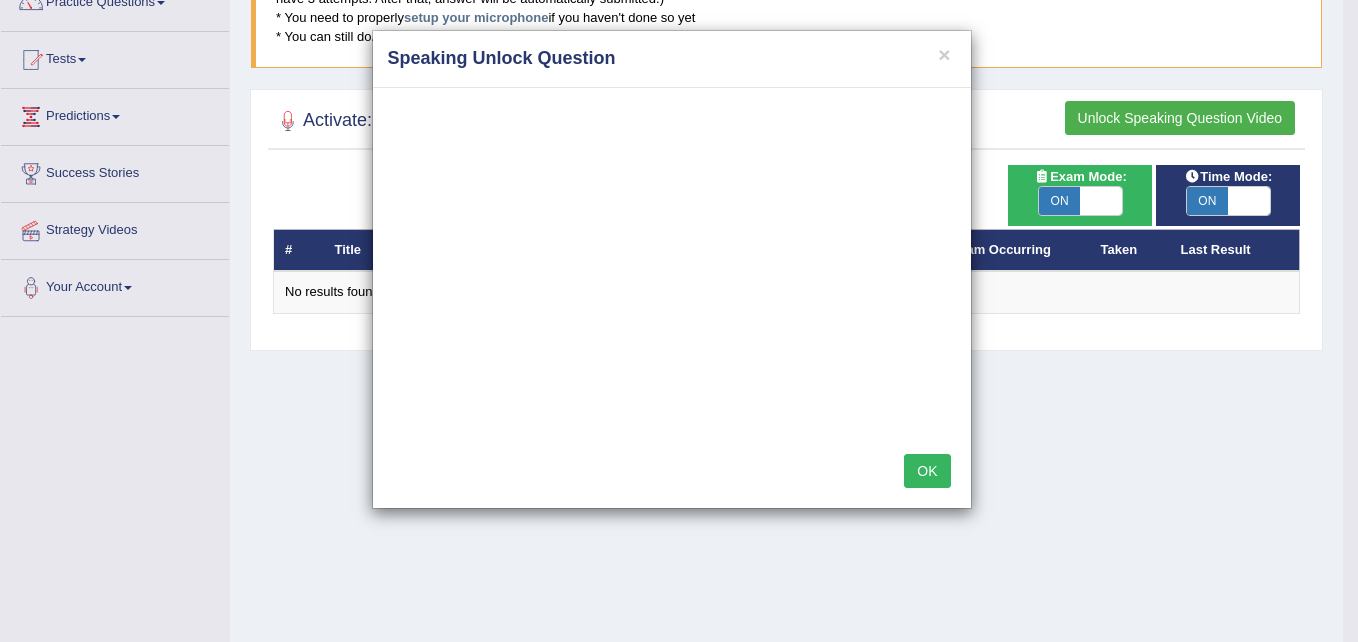 click on "OK" at bounding box center (927, 471) 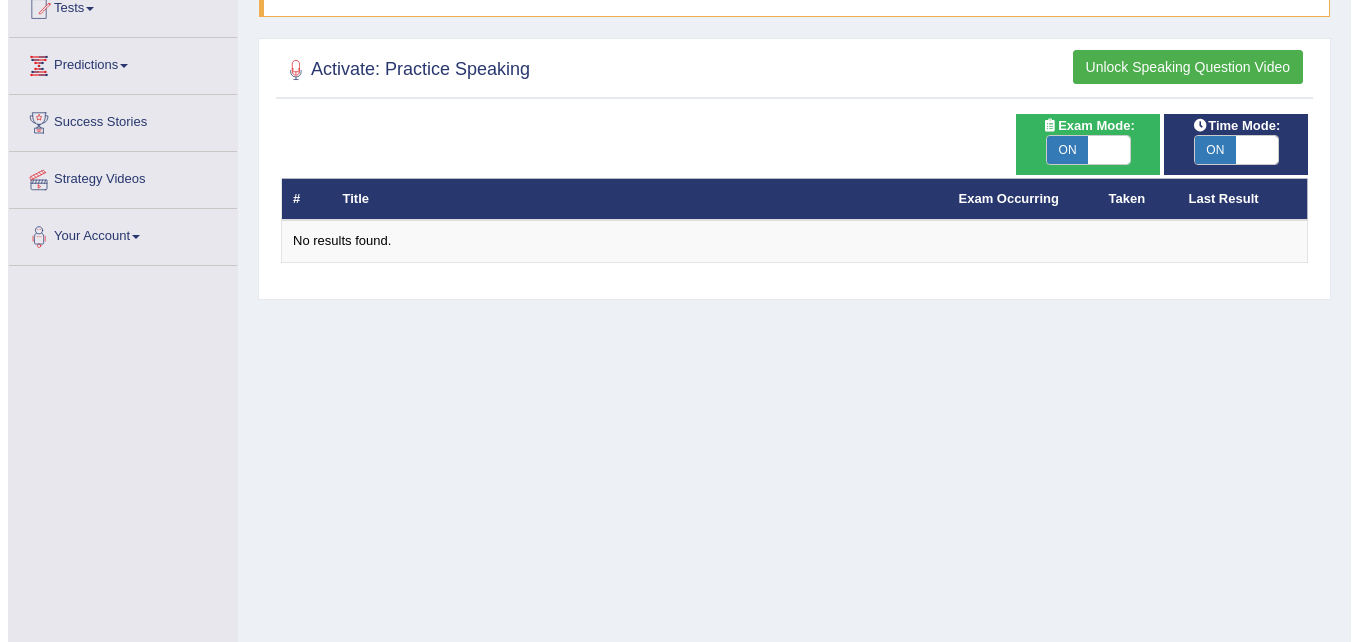 scroll, scrollTop: 234, scrollLeft: 0, axis: vertical 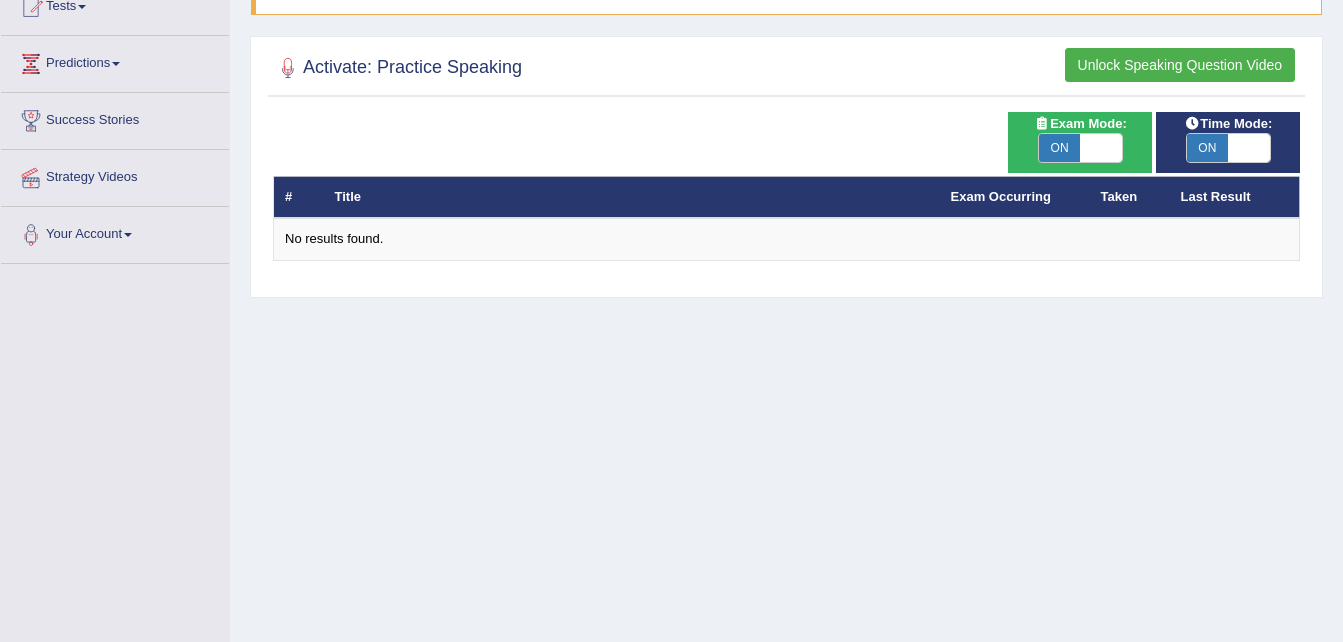 click at bounding box center (1101, 148) 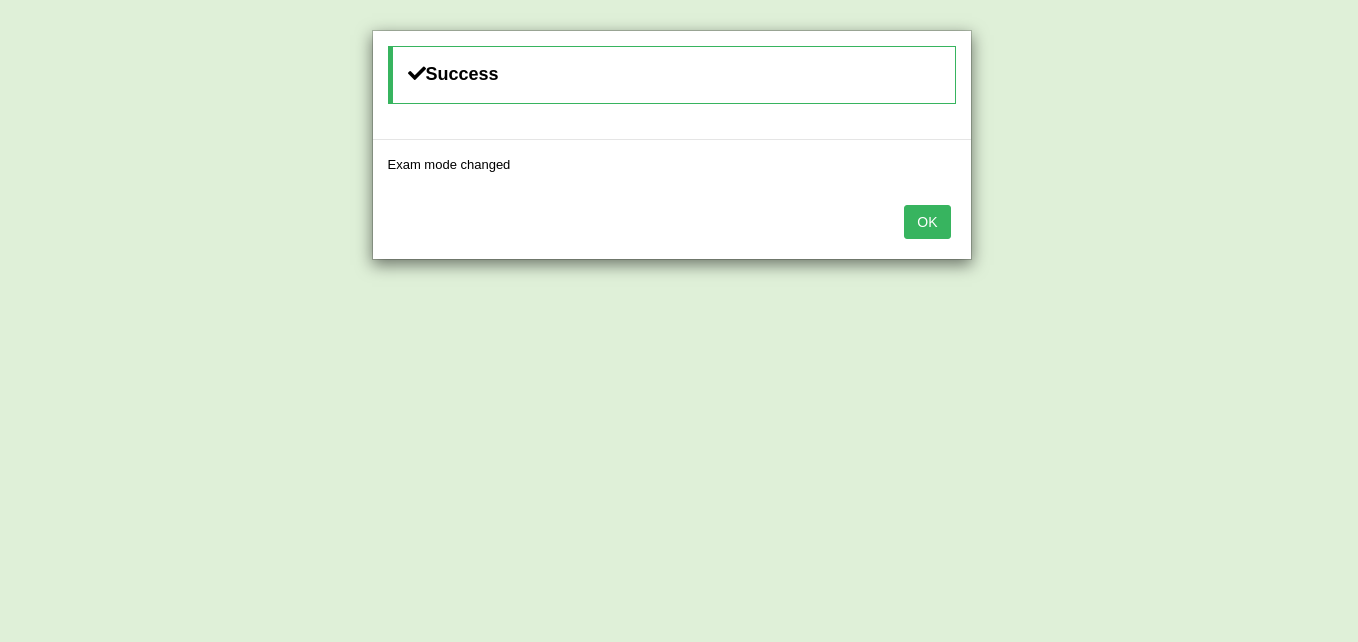 click on "OK" at bounding box center (927, 222) 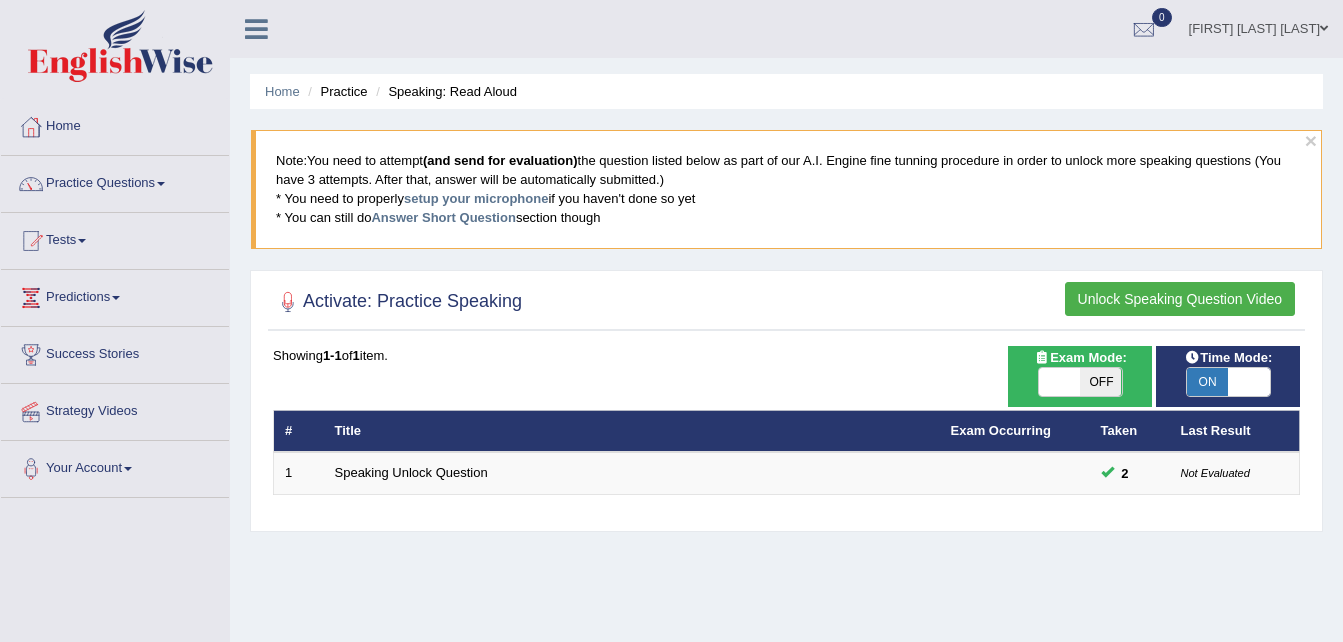 scroll, scrollTop: 256, scrollLeft: 0, axis: vertical 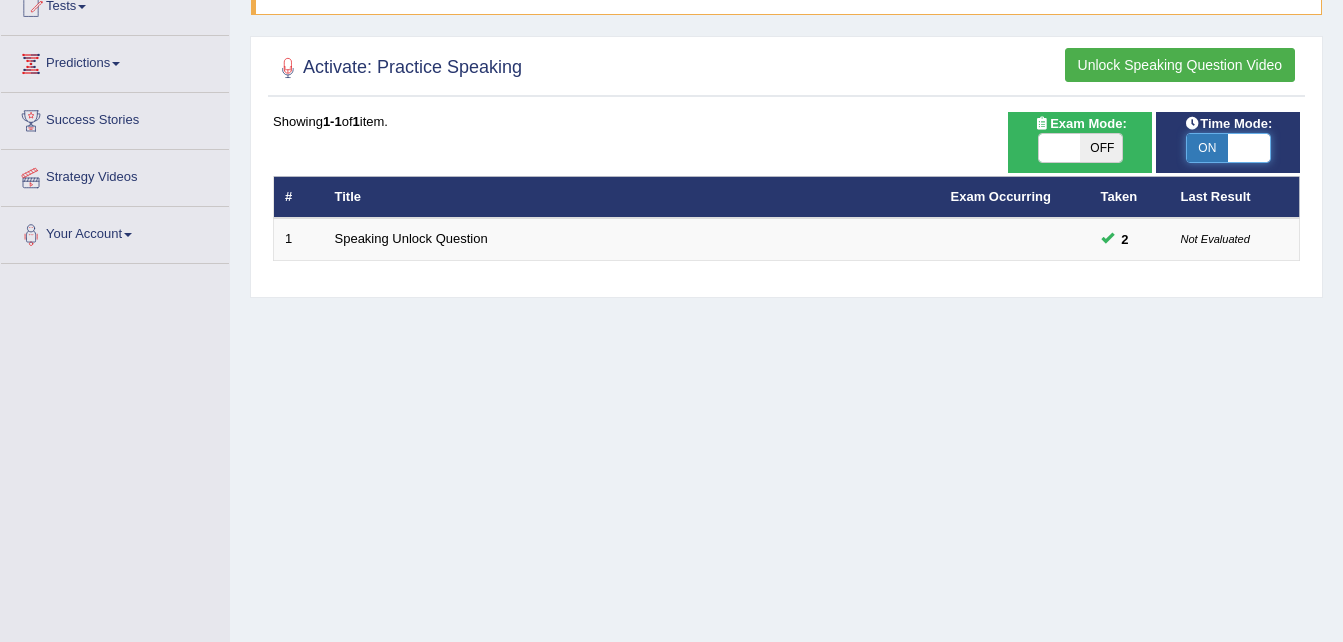 click at bounding box center (1249, 148) 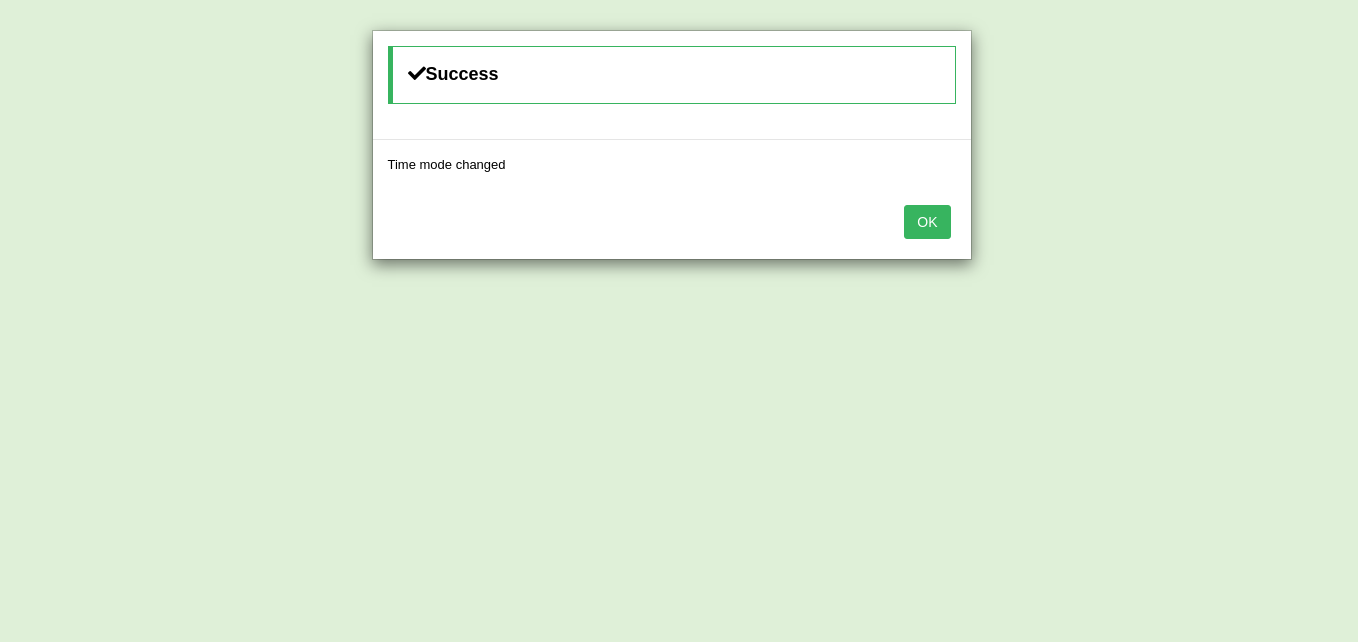 click on "OK" at bounding box center [927, 222] 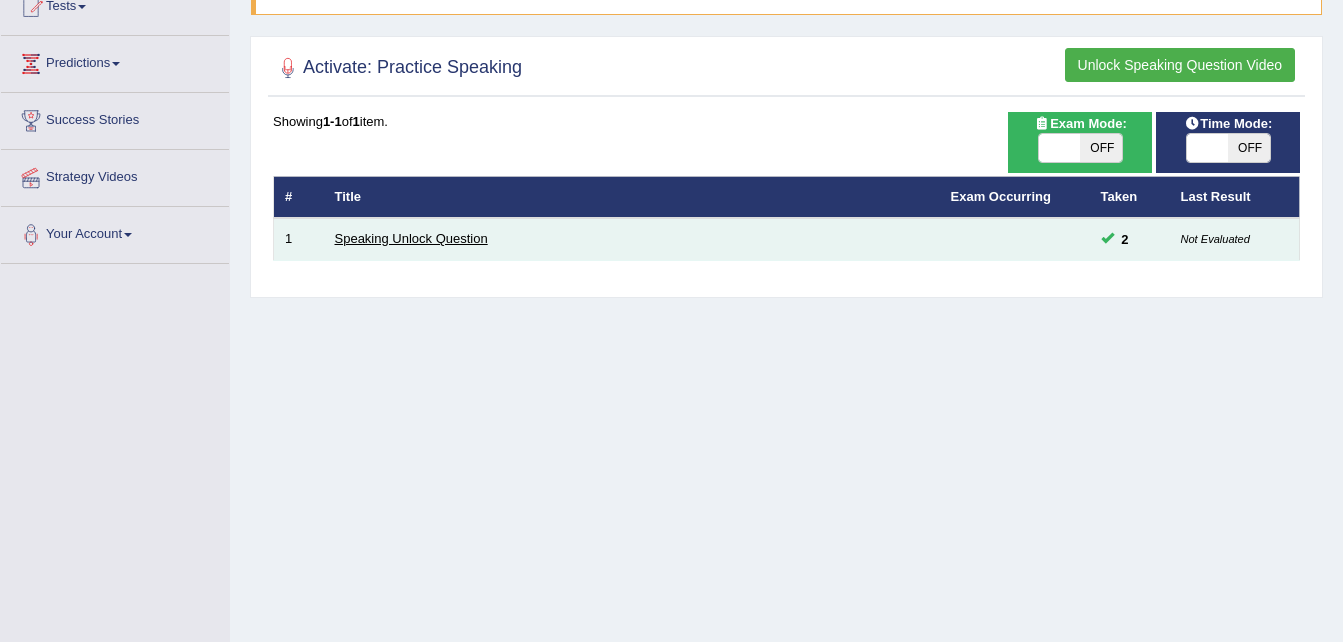 click on "Speaking Unlock Question" at bounding box center [411, 238] 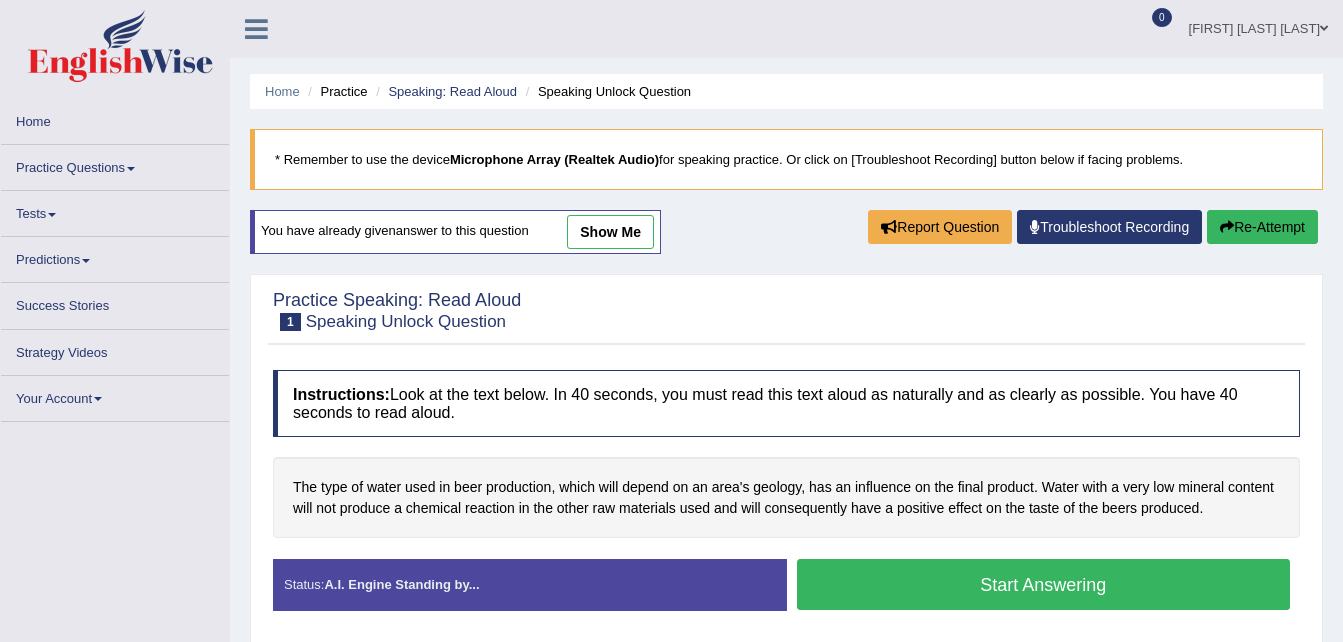 scroll, scrollTop: 0, scrollLeft: 0, axis: both 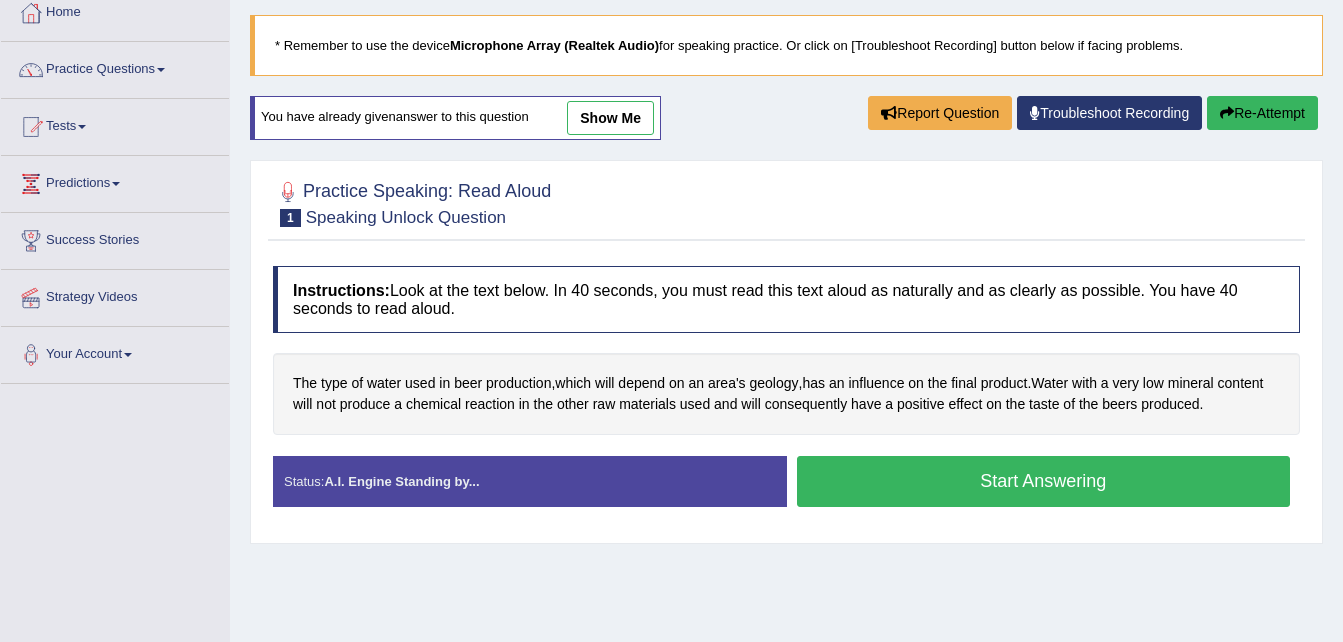 click on "Start Answering" at bounding box center (1044, 481) 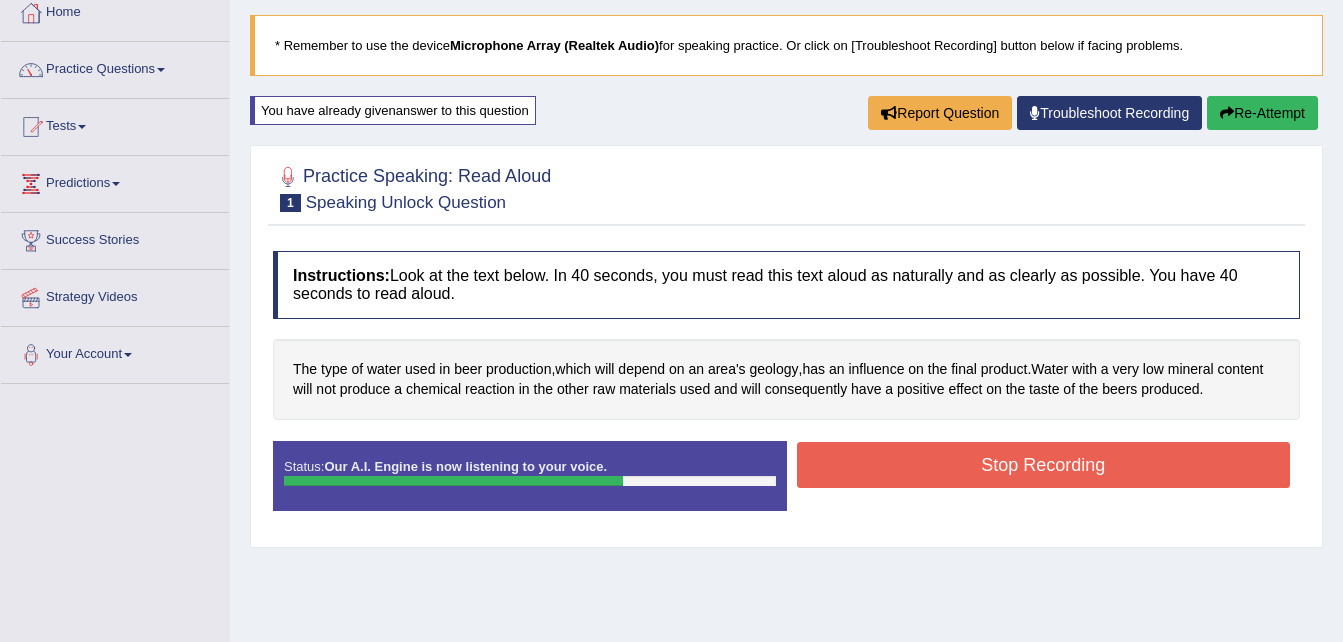 click on "Stop Recording" at bounding box center [1044, 465] 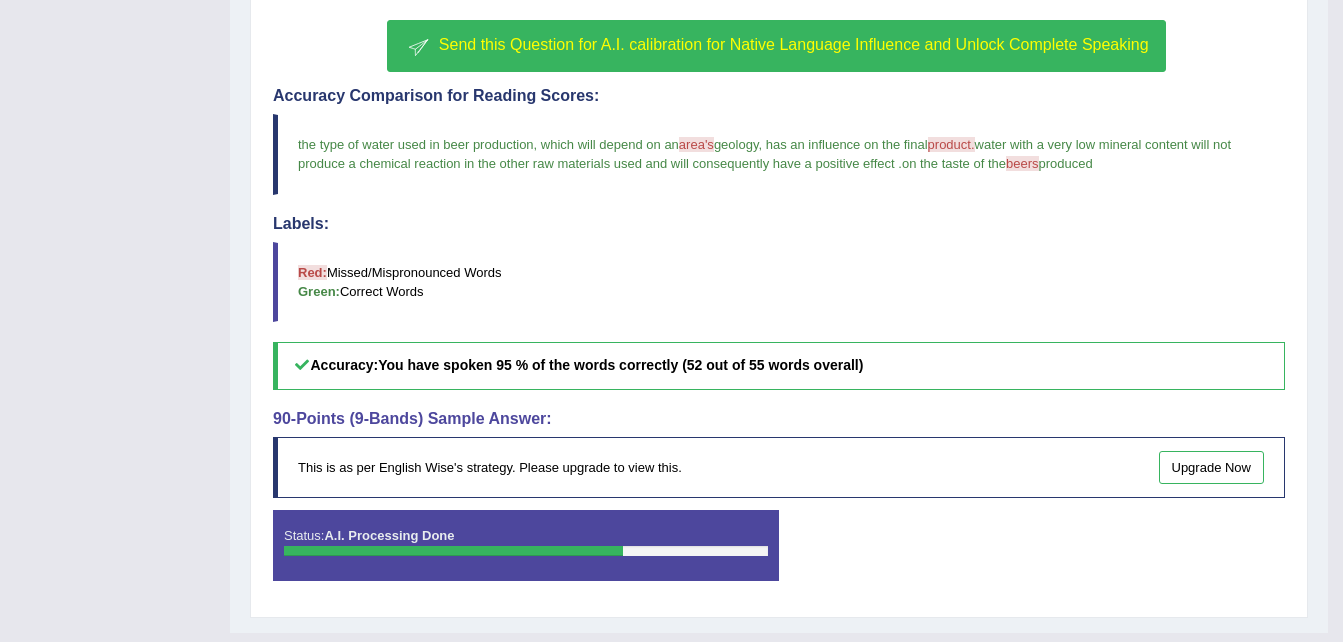 scroll, scrollTop: 536, scrollLeft: 0, axis: vertical 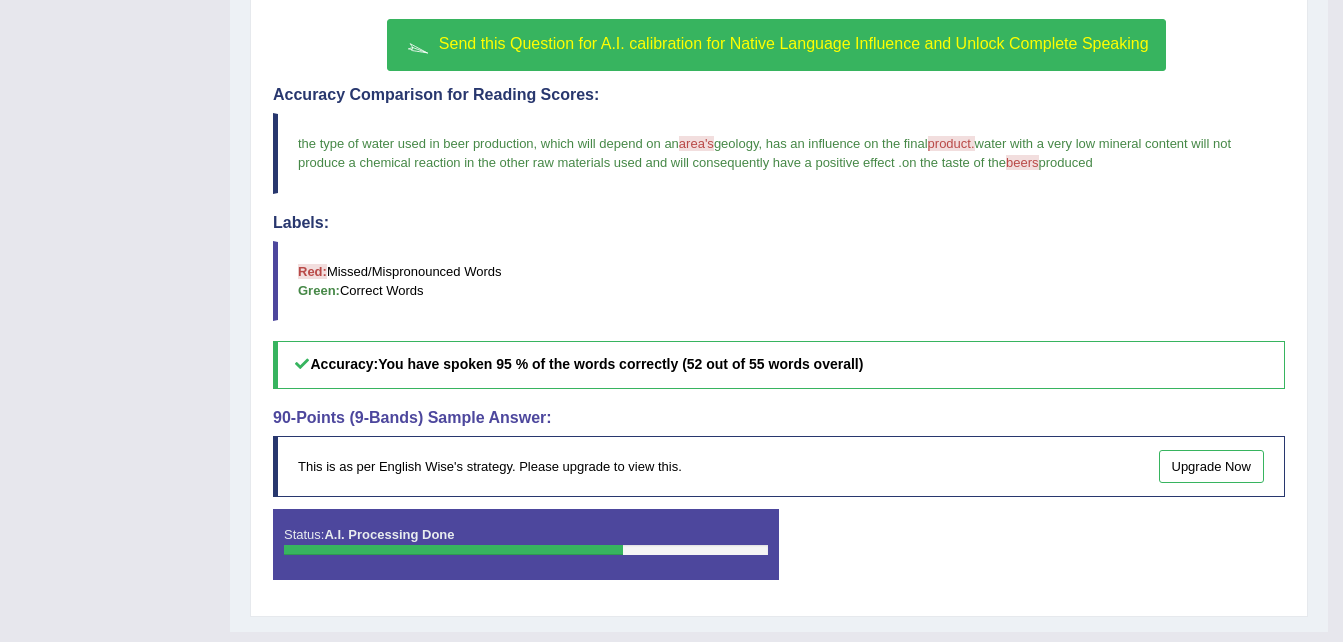 click on "90-Points (9-Bands) Sample Answer:" at bounding box center (779, 418) 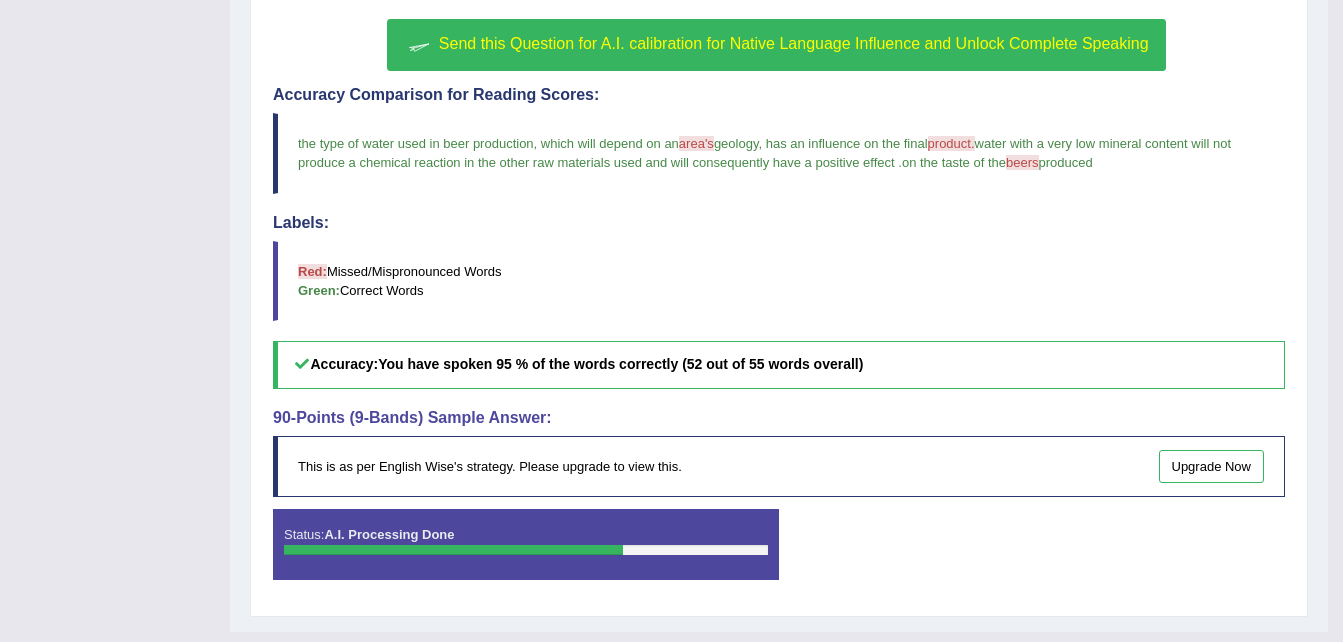 click on "90-Points (9-Bands) Sample Answer:" at bounding box center [779, 418] 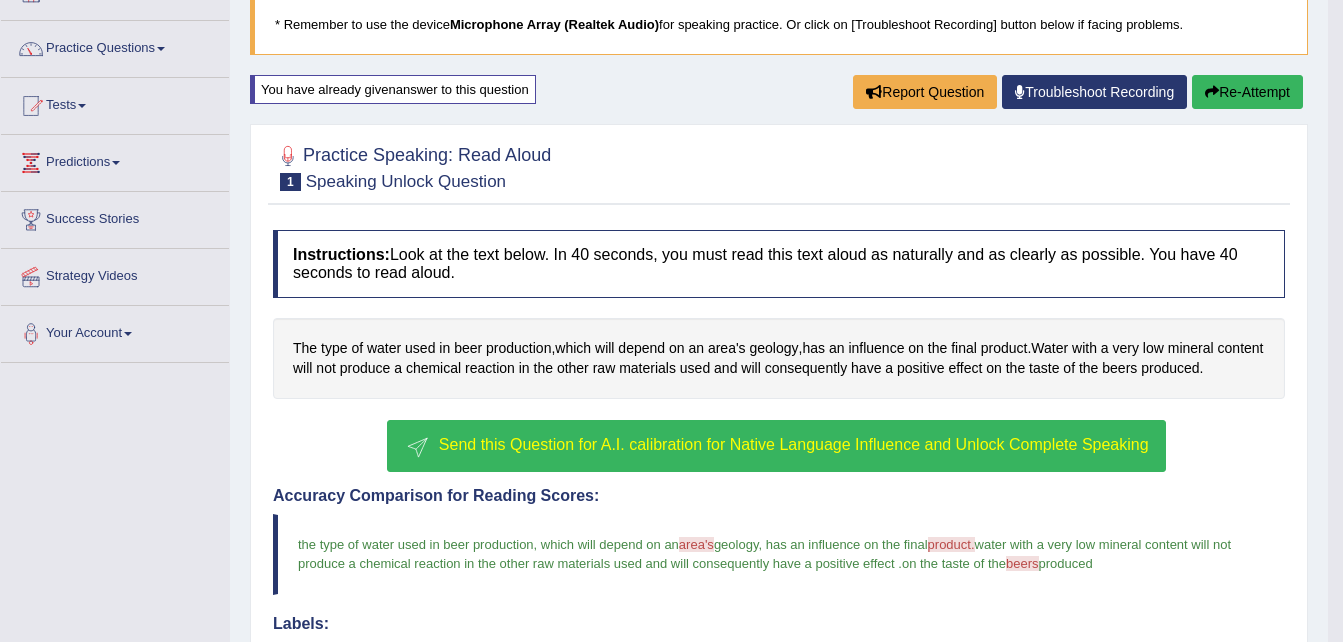 scroll, scrollTop: 0, scrollLeft: 0, axis: both 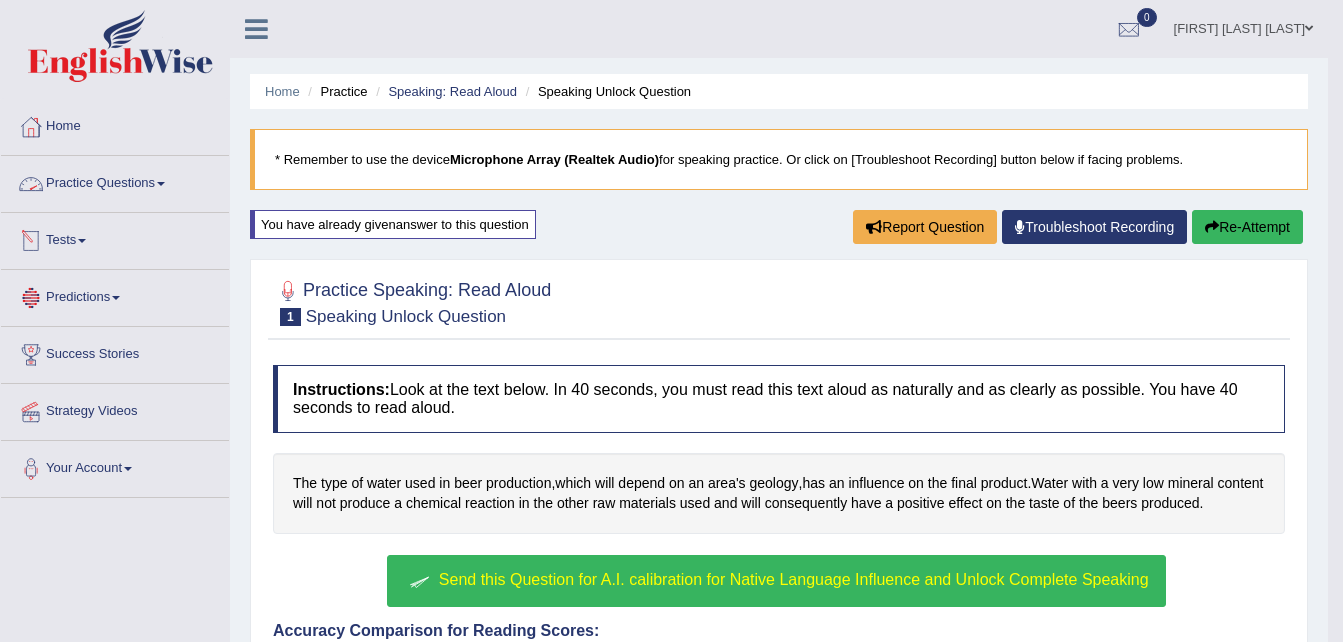 click on "Practice Questions" at bounding box center [115, 181] 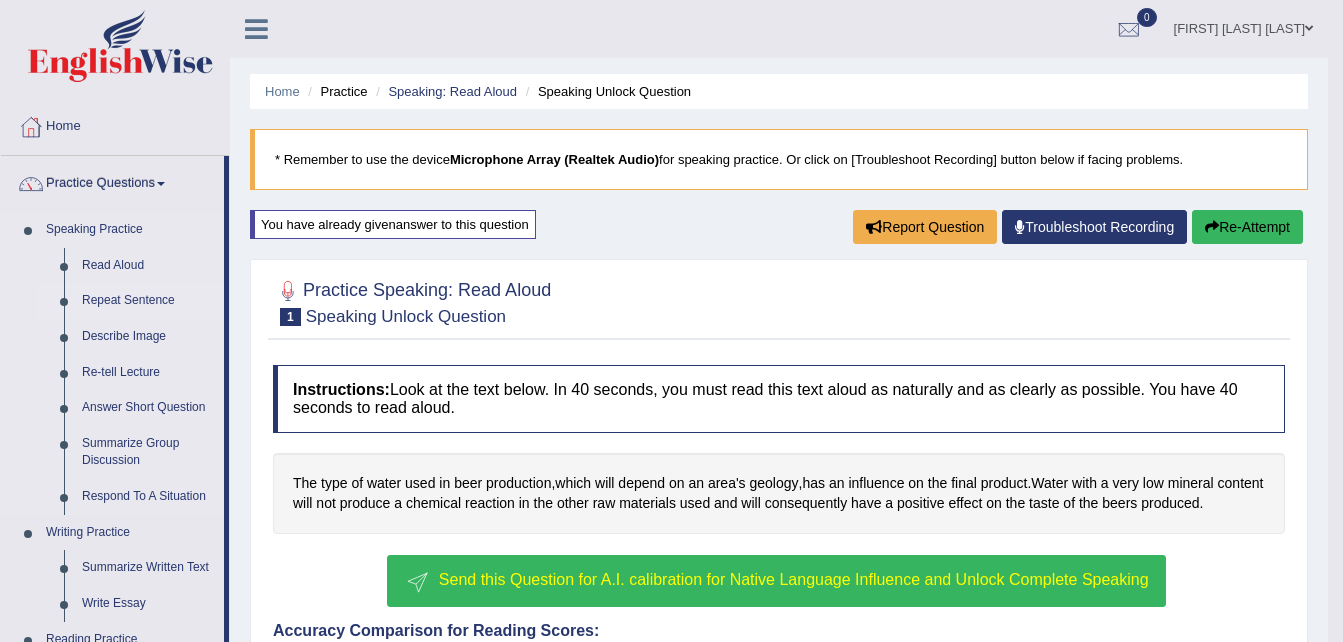 click on "Repeat Sentence" at bounding box center [148, 301] 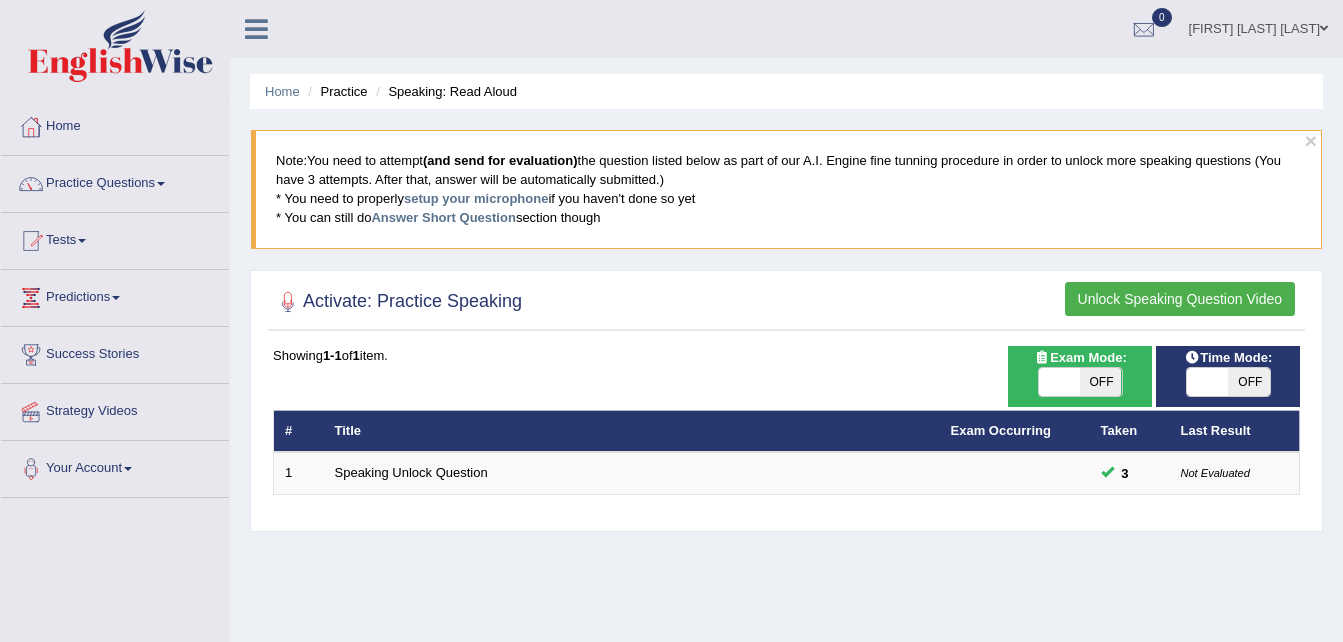 scroll, scrollTop: 0, scrollLeft: 0, axis: both 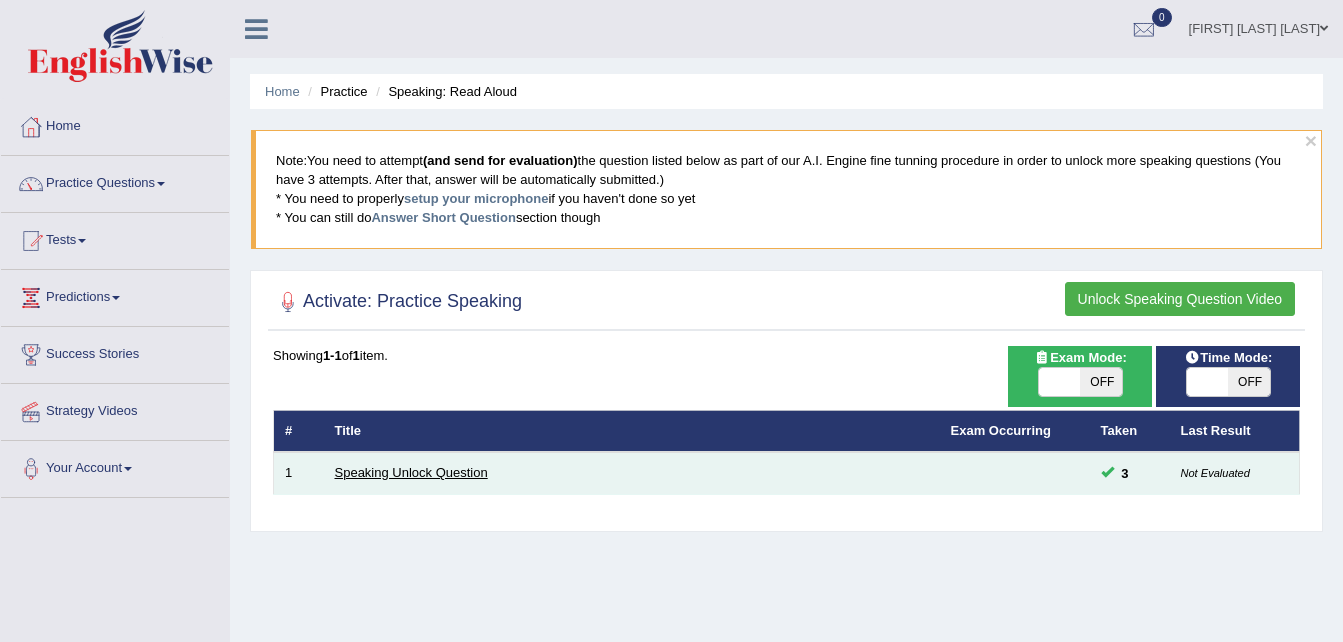 click on "Speaking Unlock Question" at bounding box center (411, 472) 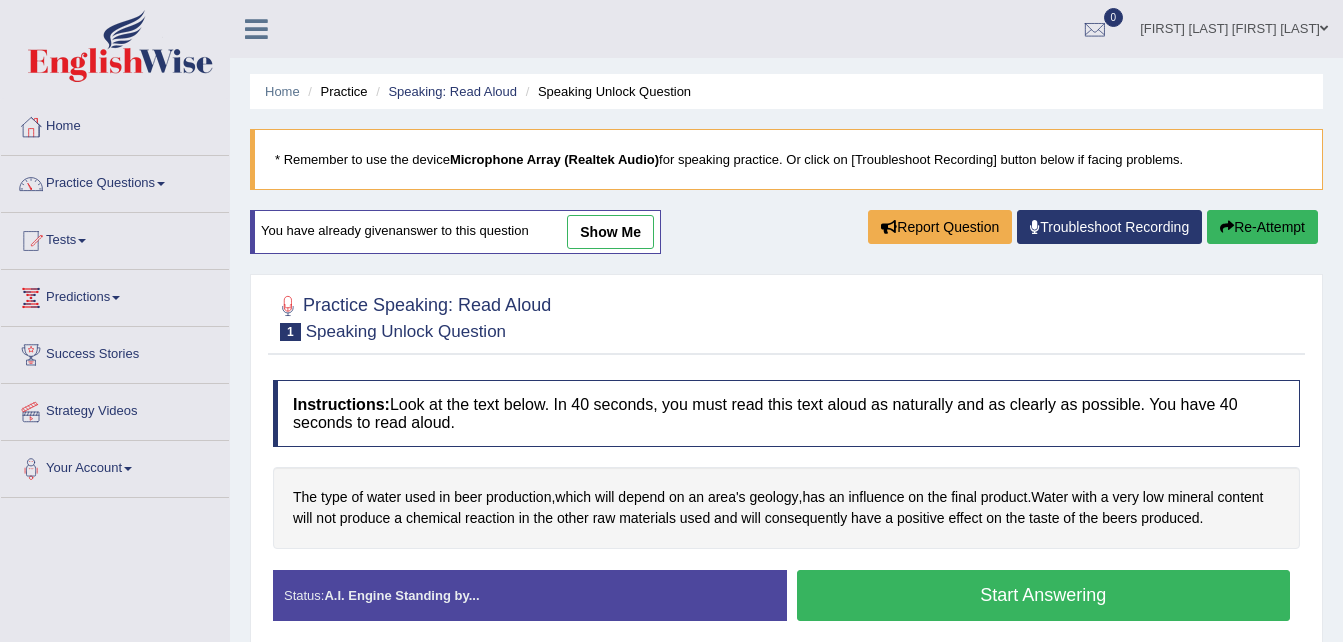 scroll, scrollTop: 0, scrollLeft: 0, axis: both 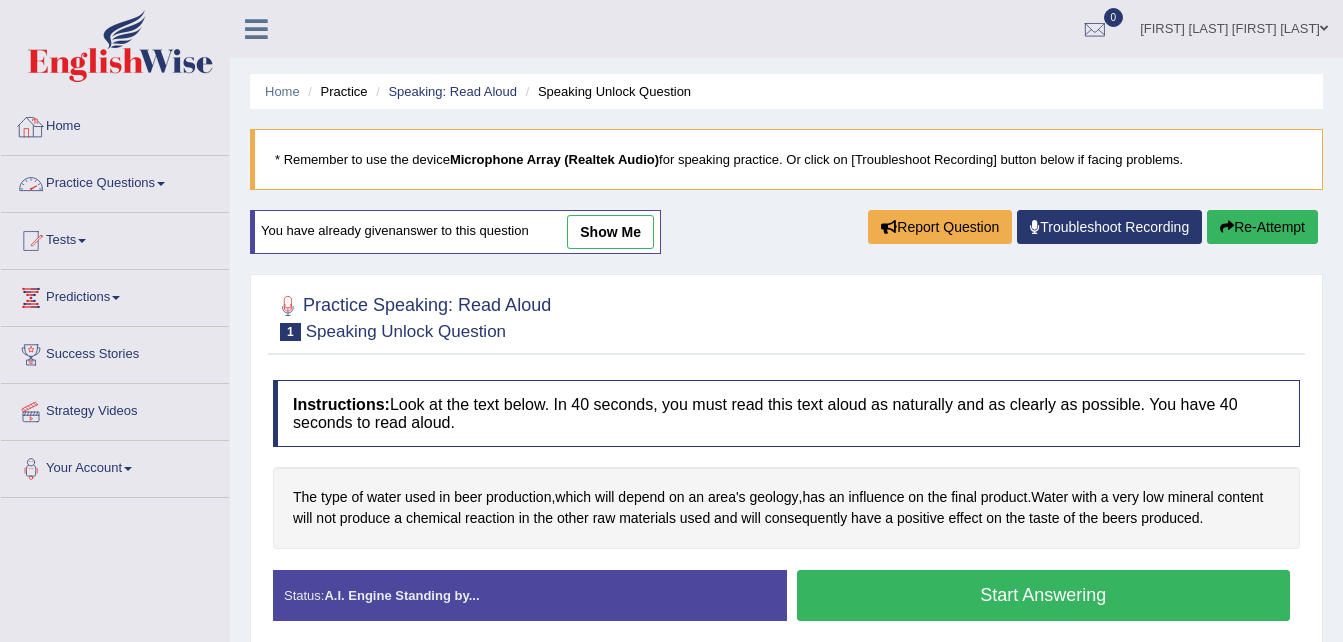 click on "Practice Questions" at bounding box center (115, 181) 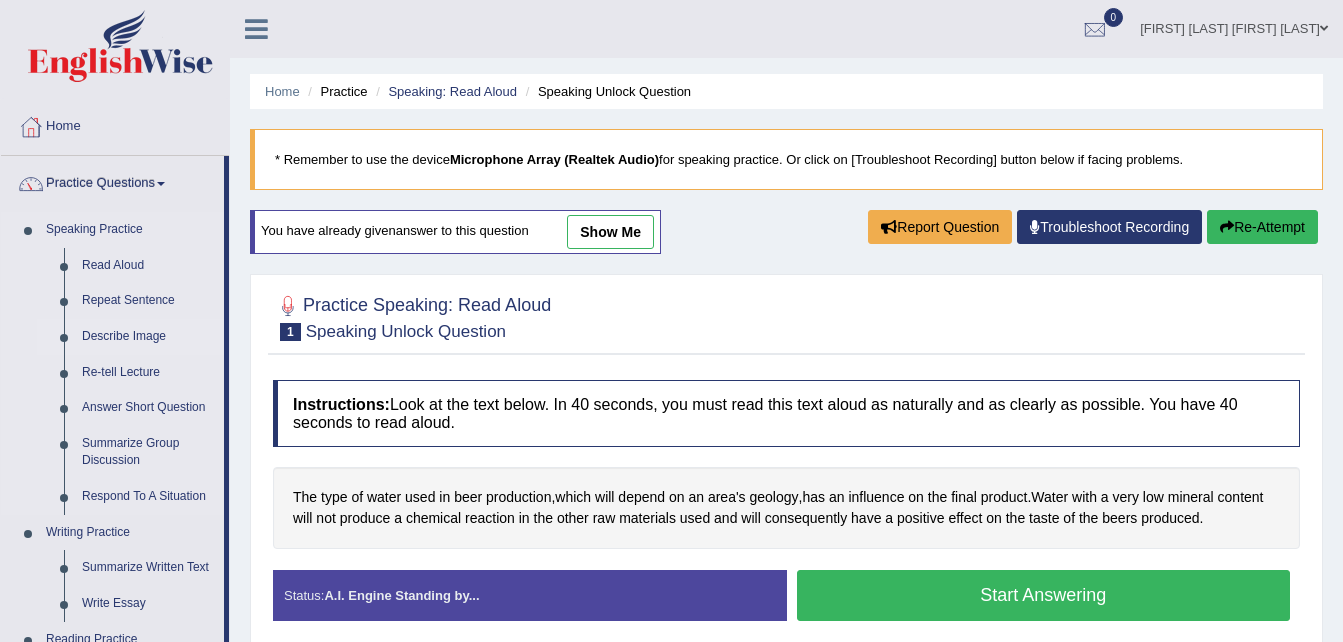 click on "Describe Image" at bounding box center (148, 337) 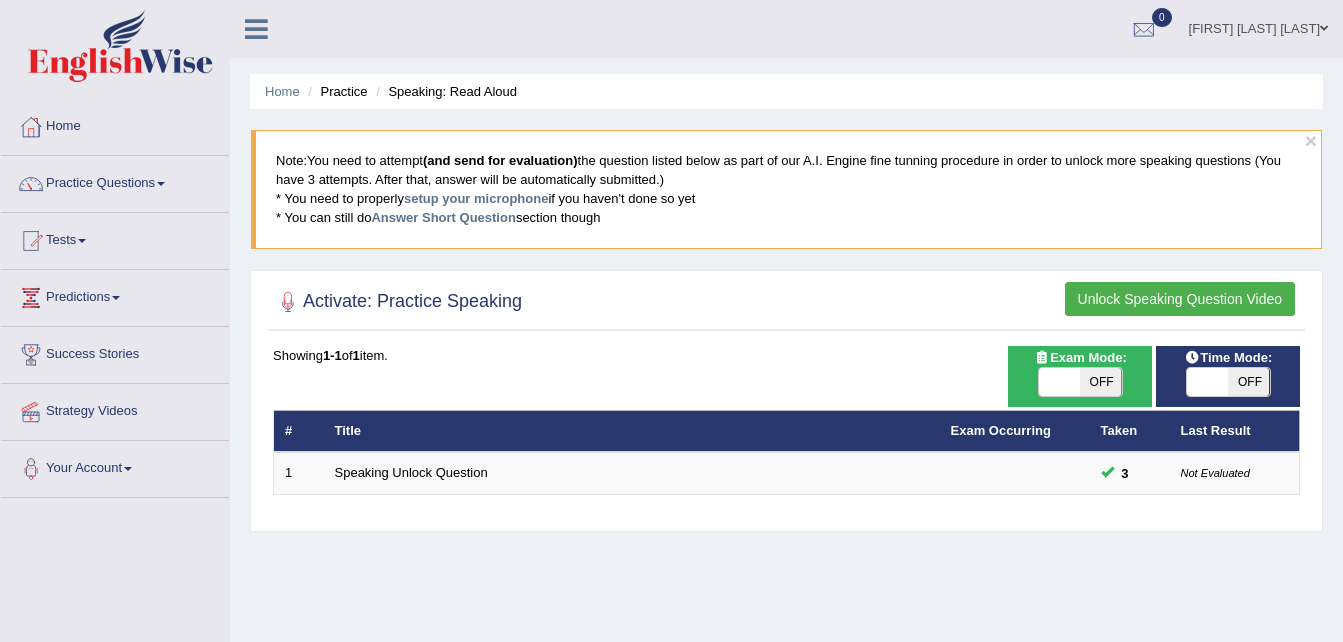 scroll, scrollTop: 0, scrollLeft: 0, axis: both 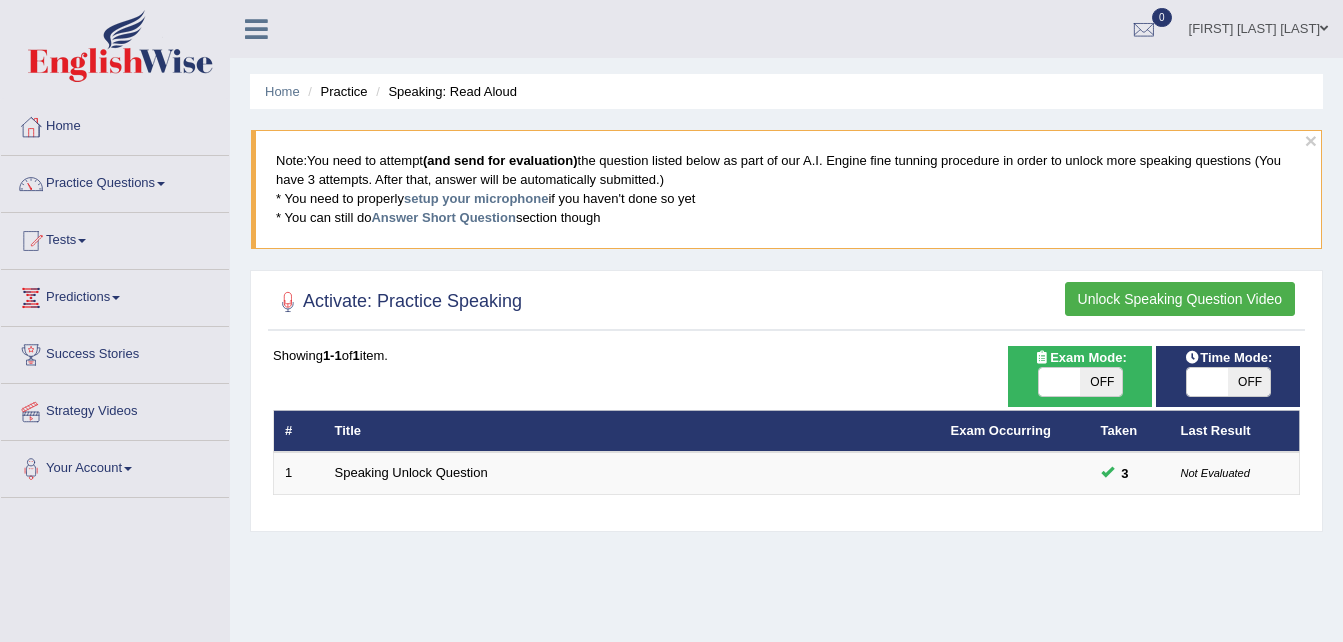 click on "Success Stories" at bounding box center [115, 352] 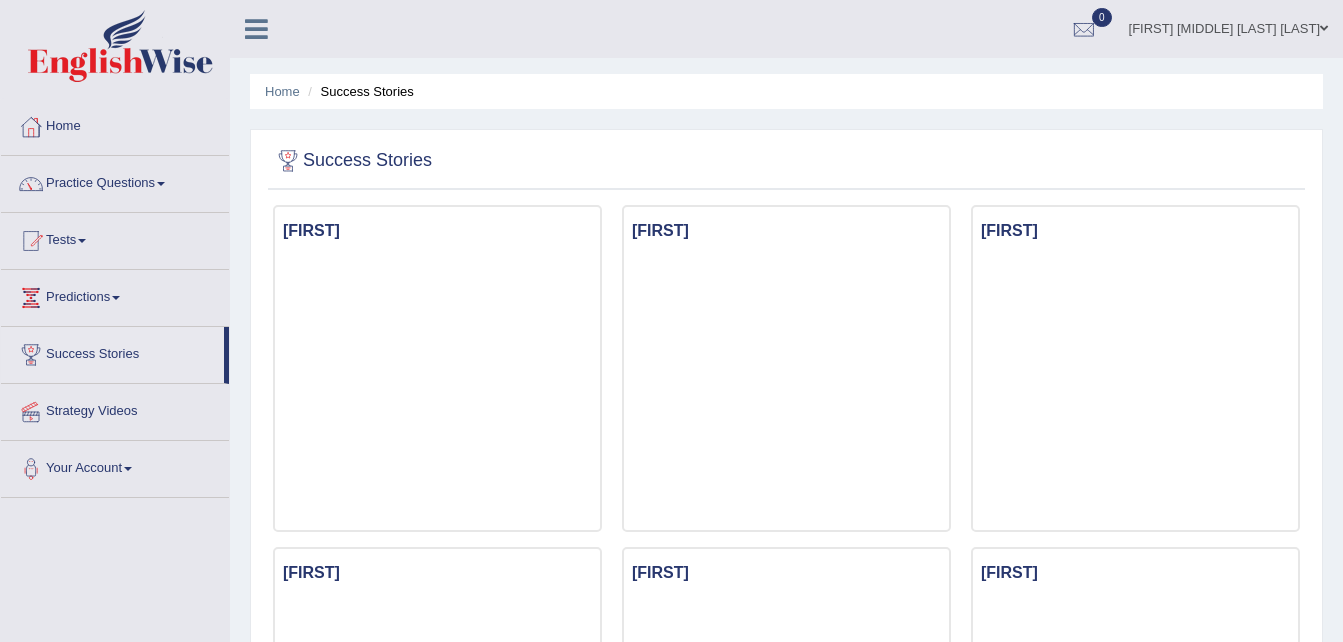 scroll, scrollTop: 0, scrollLeft: 0, axis: both 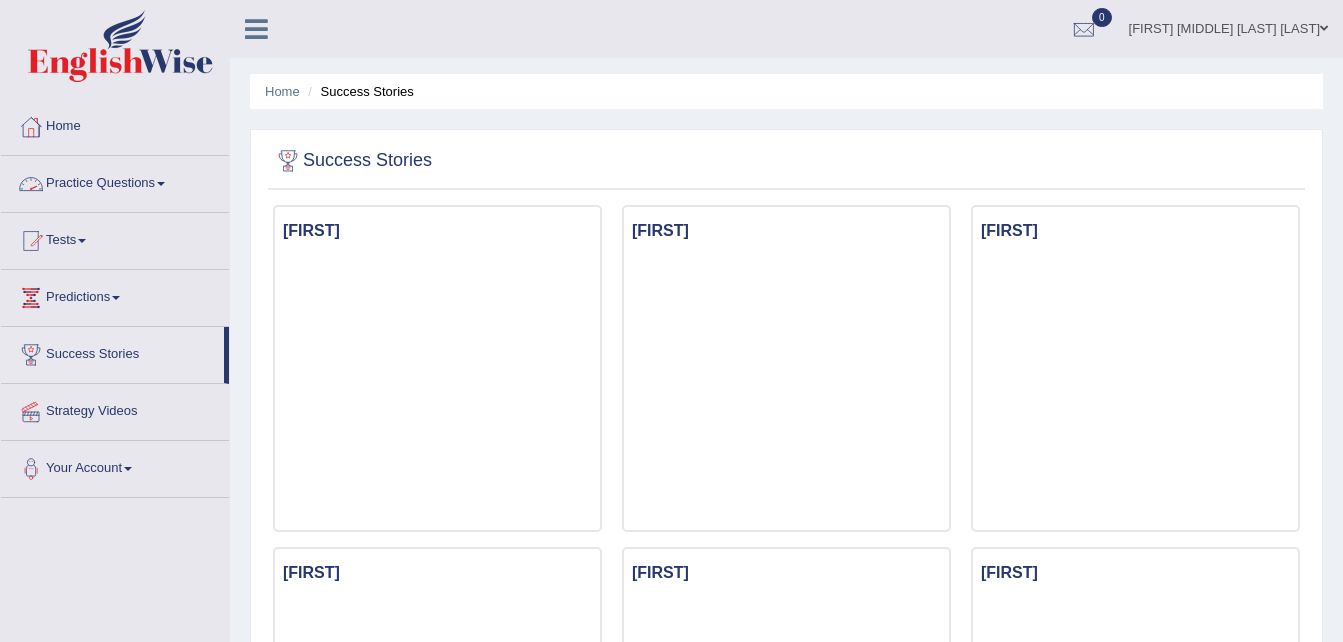 click on "Practice Questions" at bounding box center [115, 181] 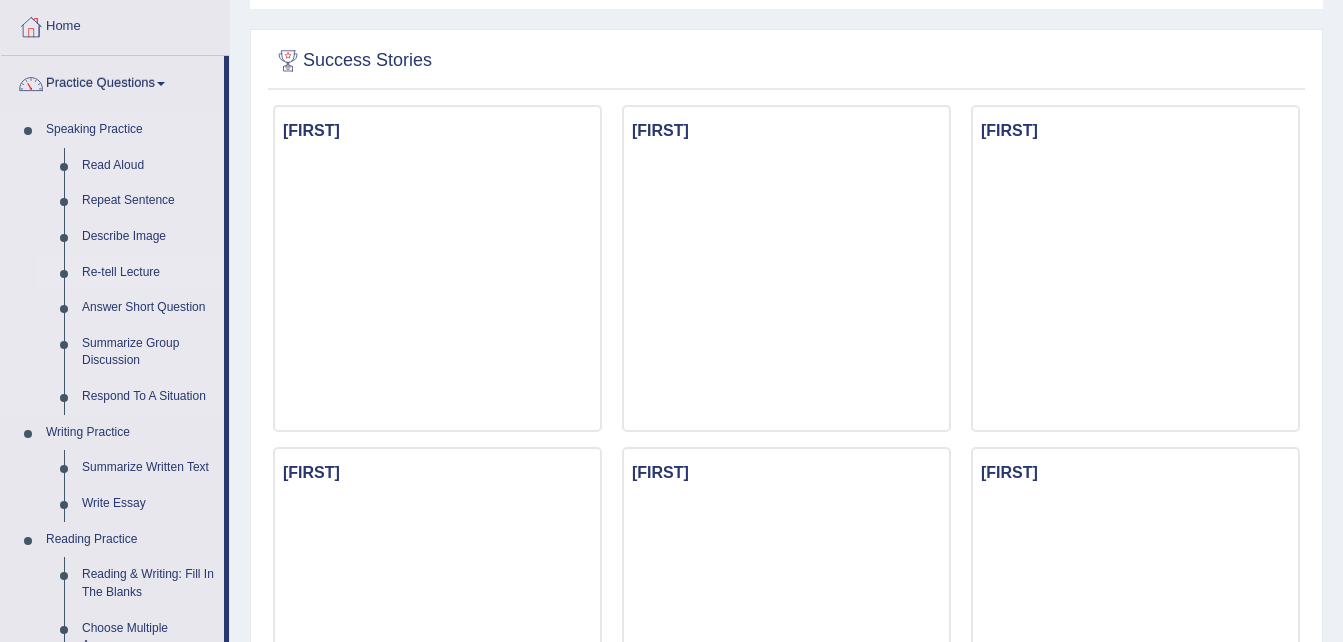 scroll, scrollTop: 101, scrollLeft: 0, axis: vertical 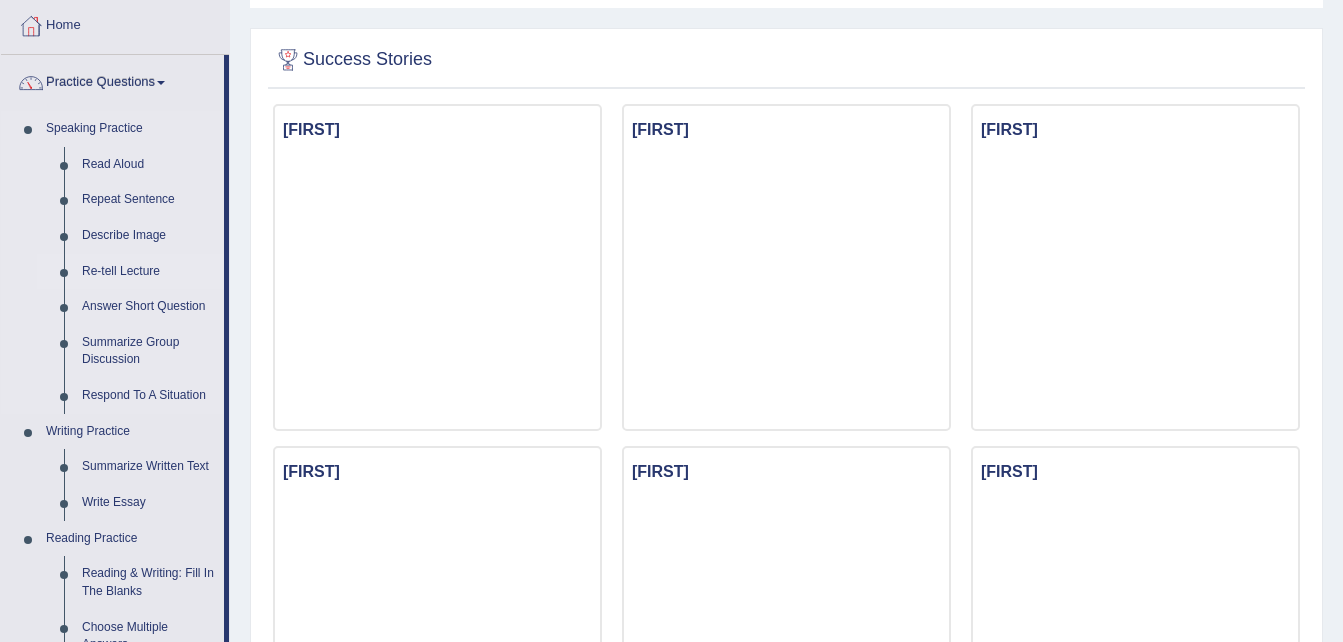 click on "Re-tell Lecture" at bounding box center (148, 272) 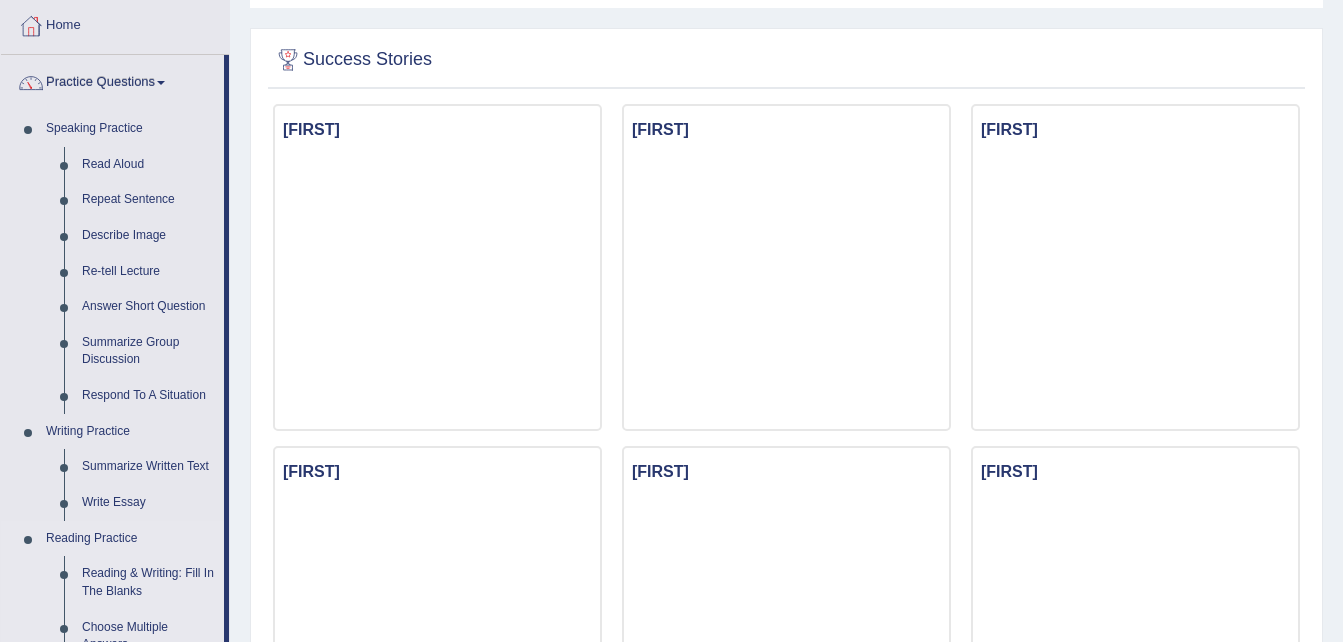 click on "Speaking Practice Read Aloud
Repeat Sentence
Describe Image
Re-tell Lecture
Answer Short Question
Summarize Group Discussion
Respond To A Situation
Writing Practice  Summarize Written Text
Write Essay
Reading Practice  Reading & Writing: Fill In The Blanks
Choose Multiple Answers
Re-order Paragraphs
Fill In The Blanks
Choose Single Answer
Listening Practice  Summarize Spoken Text
Highlight Incorrect Words
Highlight Correct Summary
Select Missing Word
Choose Single Answer
Choose Multiple Answers
Fill In The Blanks
Write From Dictation
Pronunciation" at bounding box center (112, 645) 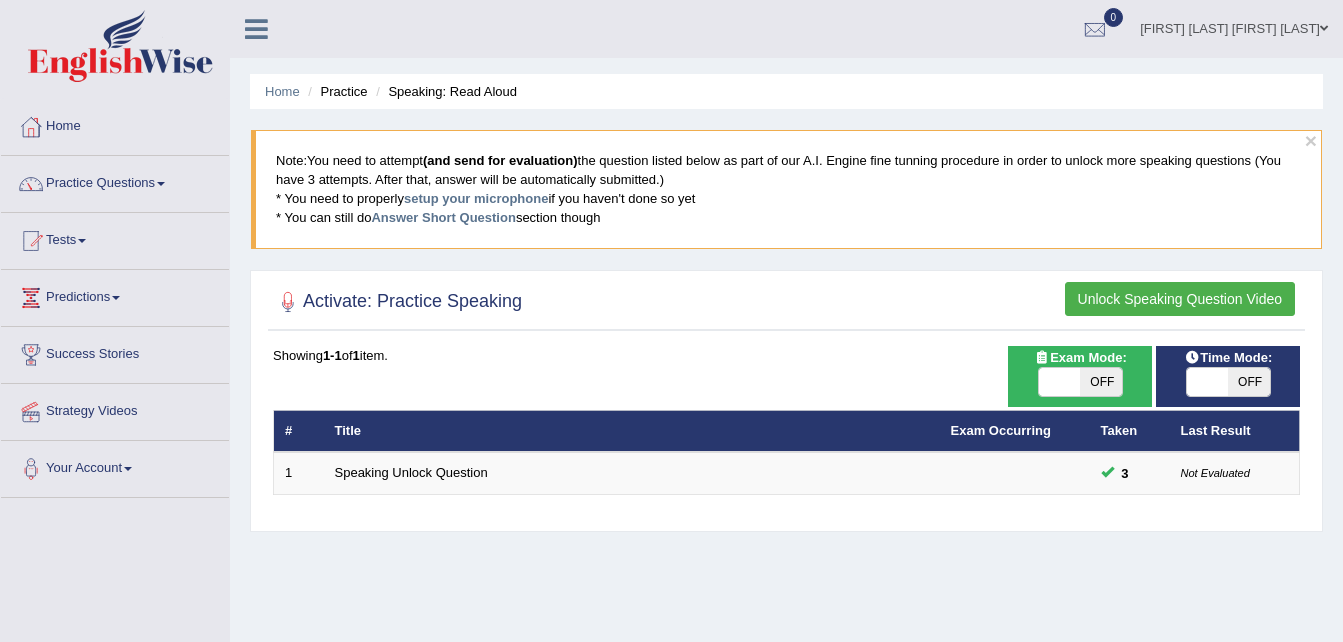 scroll, scrollTop: 0, scrollLeft: 0, axis: both 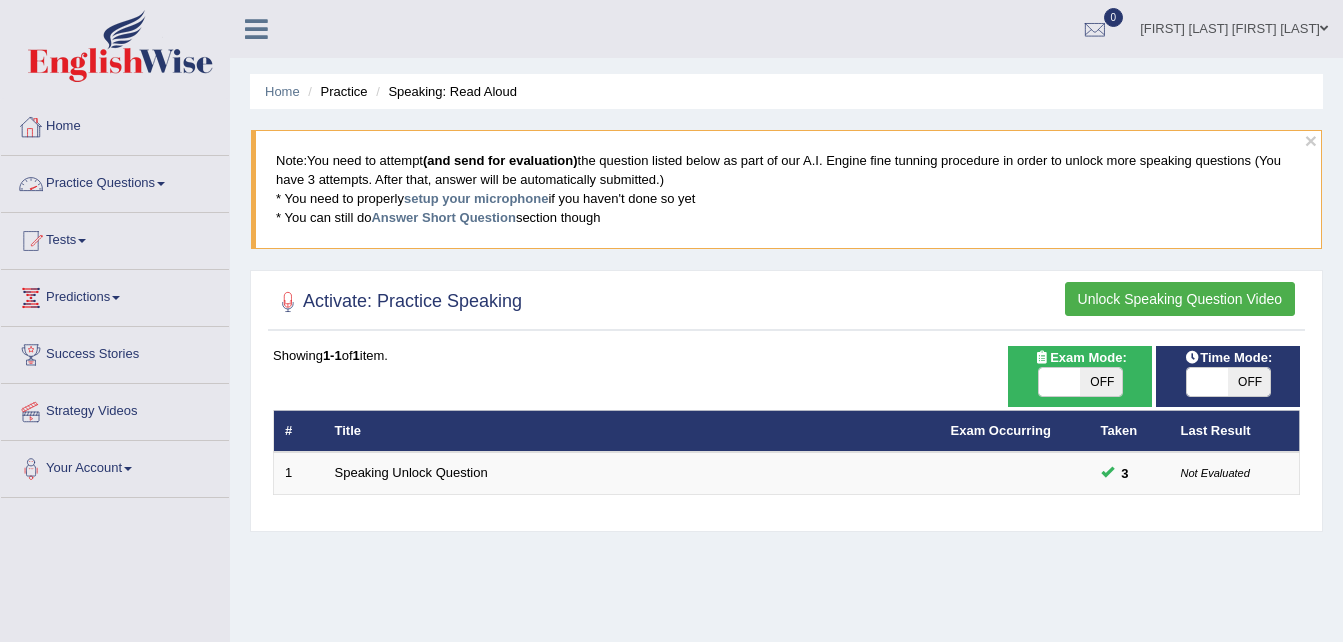 click at bounding box center (161, 184) 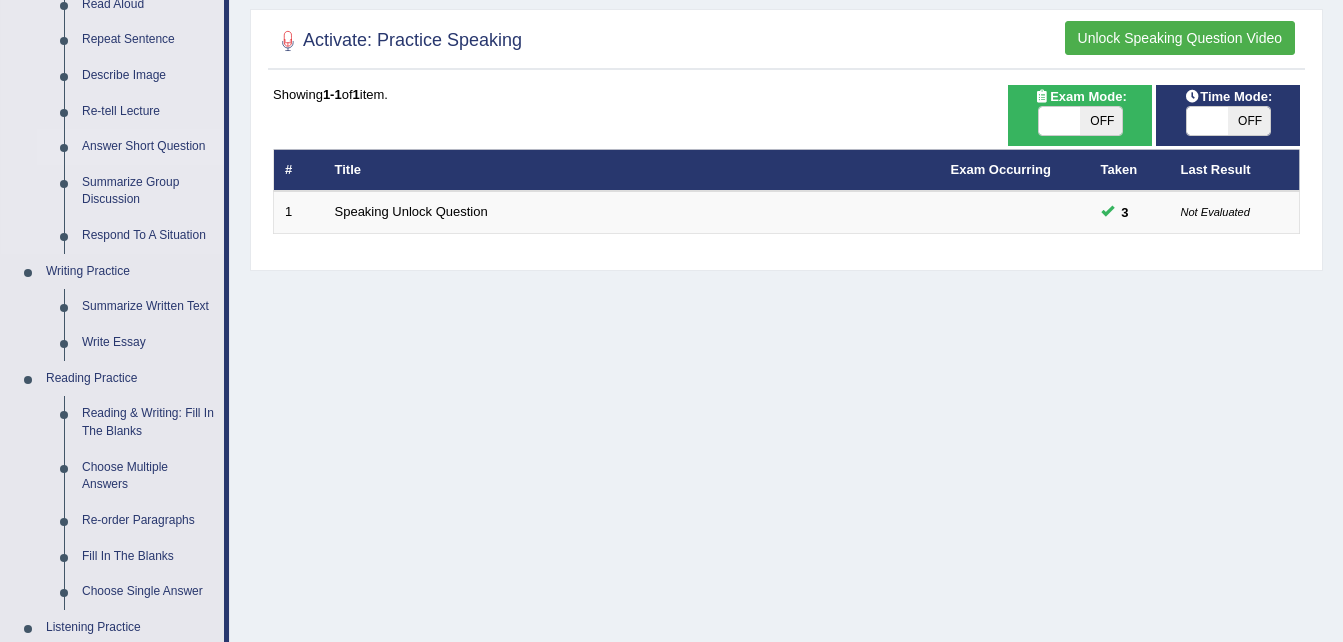scroll, scrollTop: 260, scrollLeft: 0, axis: vertical 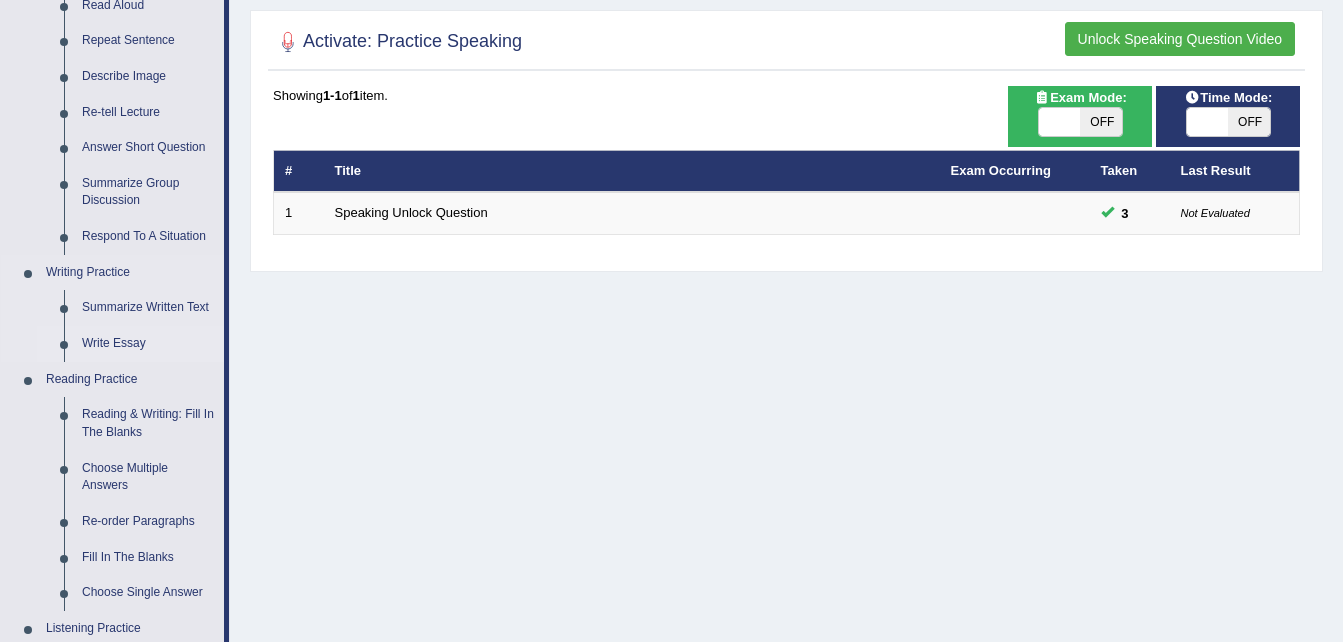 click on "Write Essay" at bounding box center [148, 344] 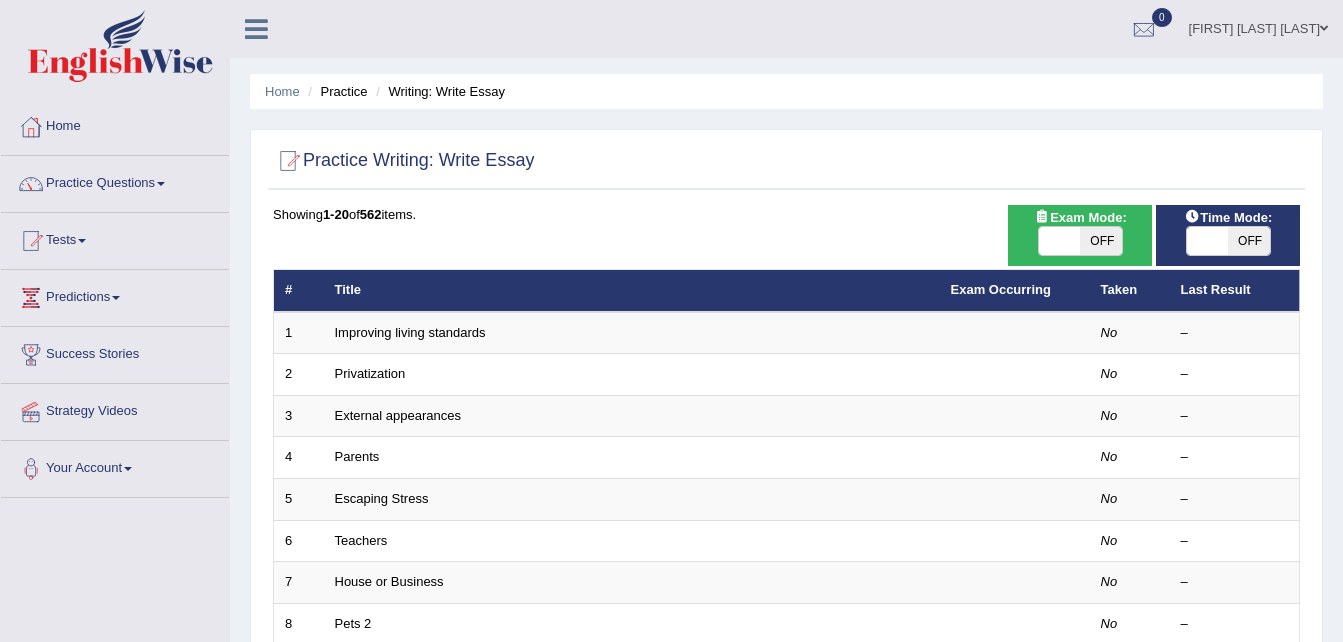 scroll, scrollTop: 0, scrollLeft: 0, axis: both 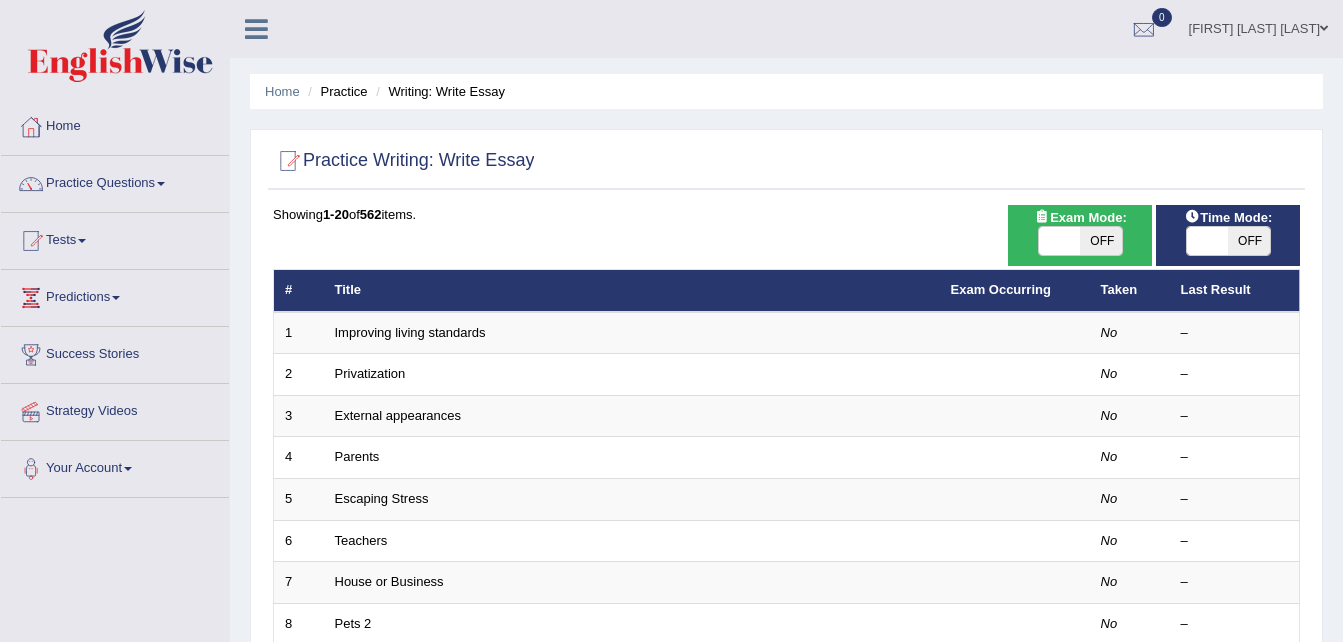 click on "Practice Questions" at bounding box center [115, 181] 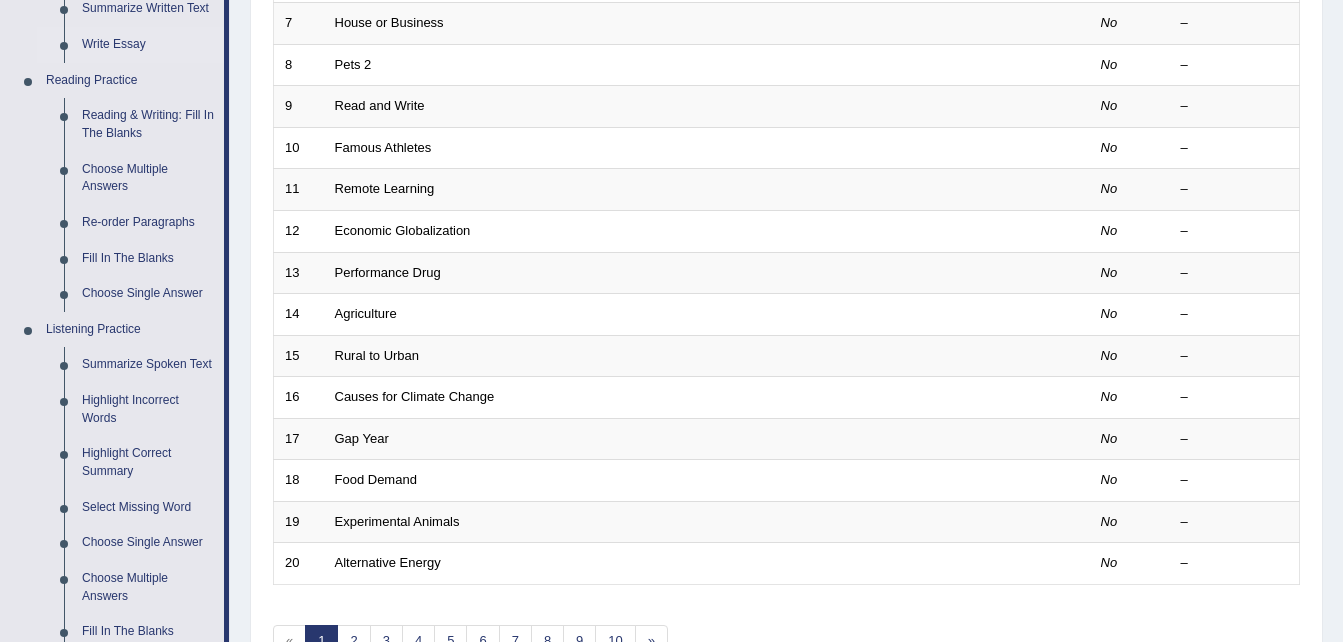 scroll, scrollTop: 560, scrollLeft: 0, axis: vertical 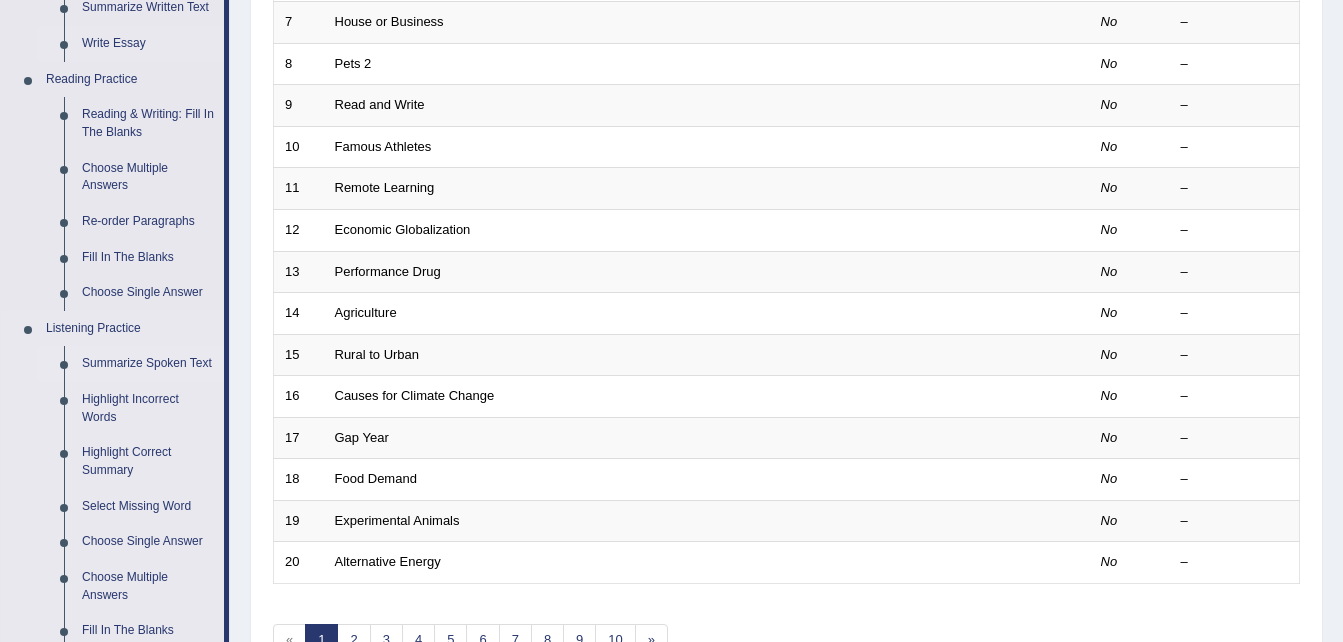click on "Summarize Spoken Text" at bounding box center [148, 364] 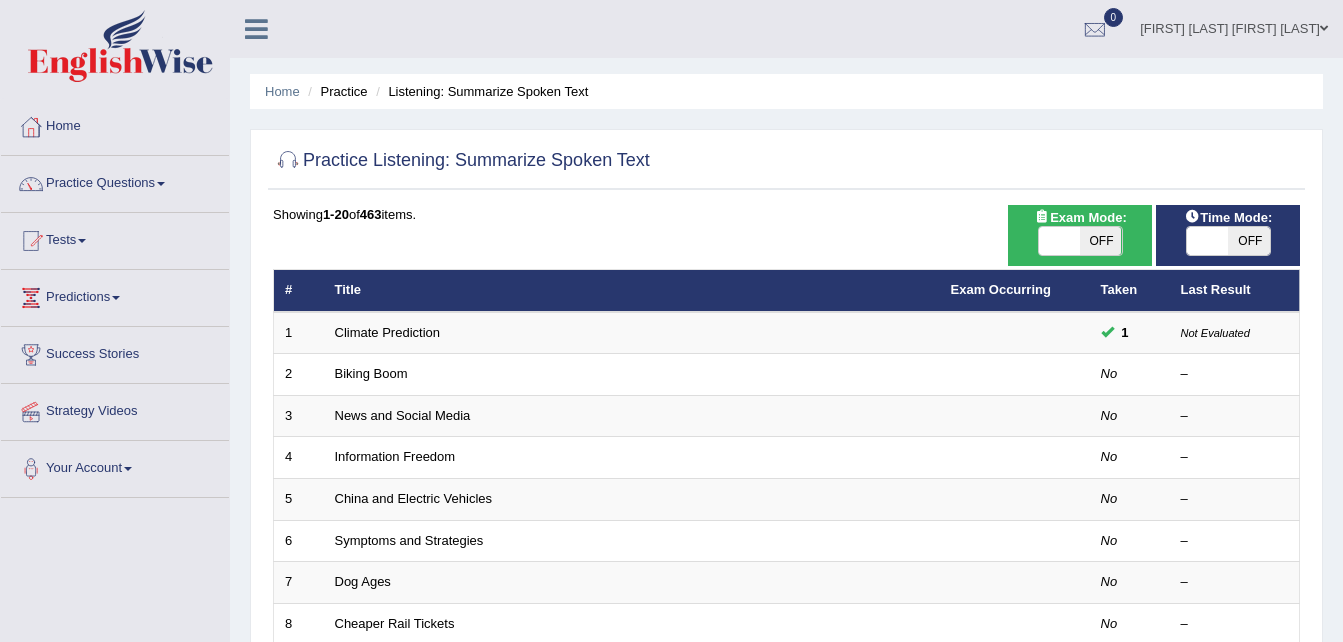 scroll, scrollTop: 0, scrollLeft: 0, axis: both 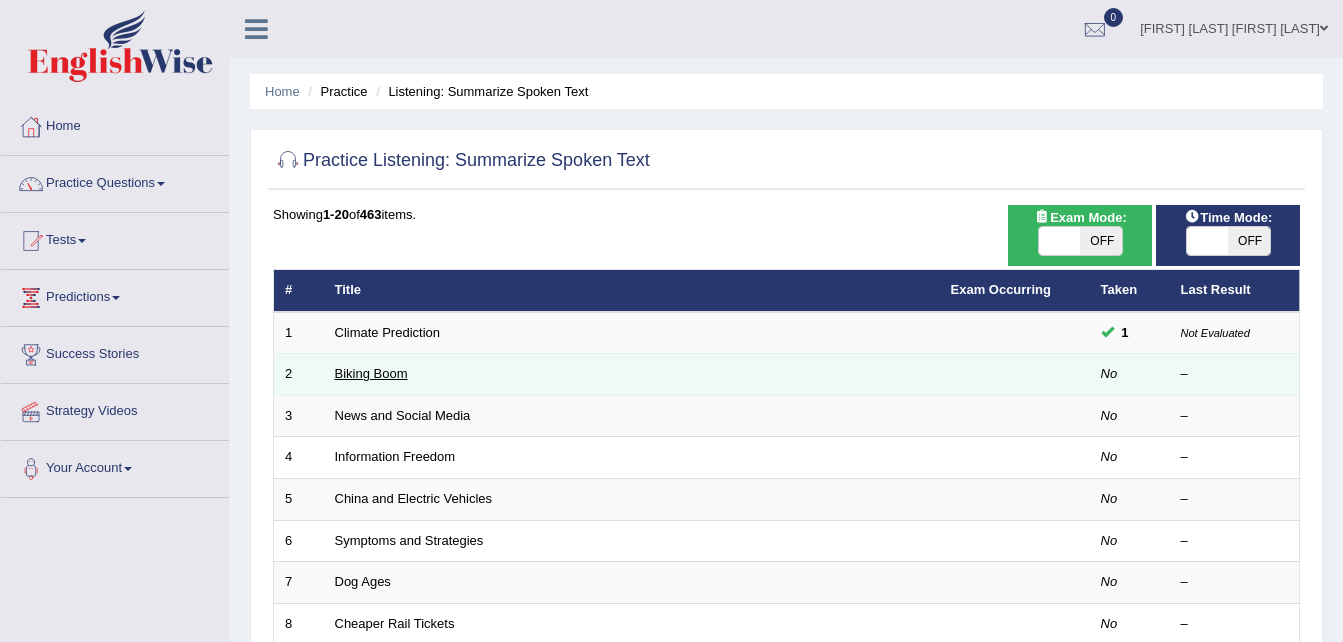 click on "Biking Boom" at bounding box center [371, 373] 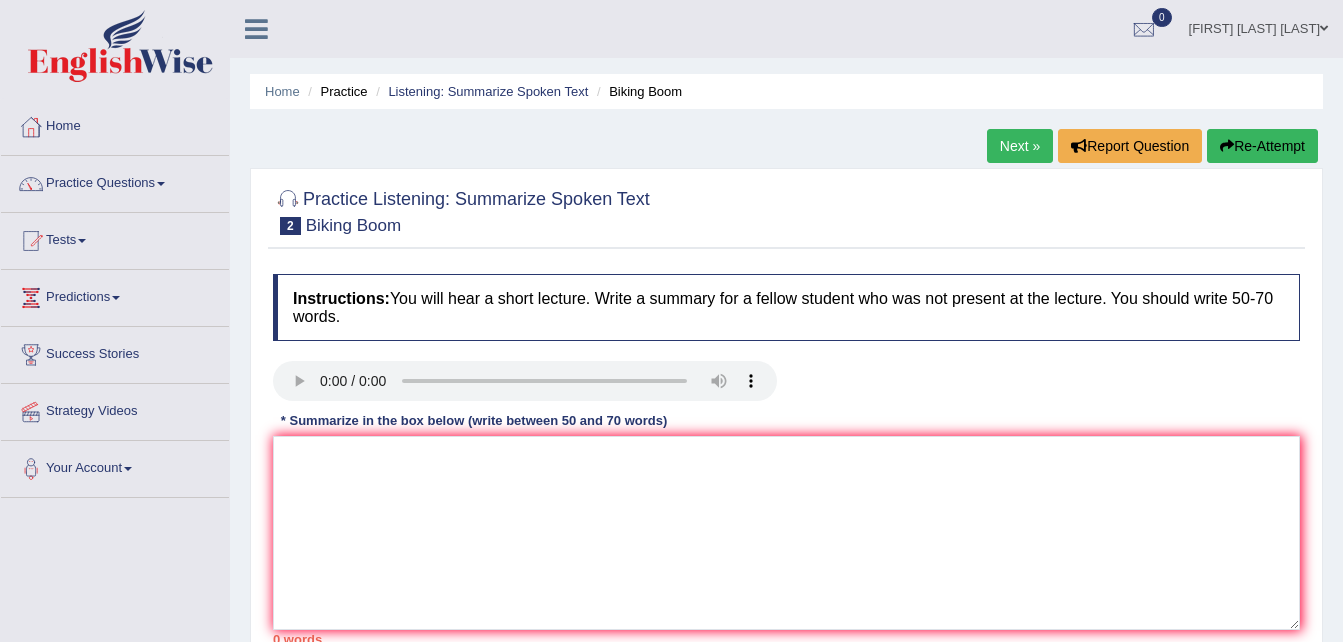 scroll, scrollTop: 0, scrollLeft: 0, axis: both 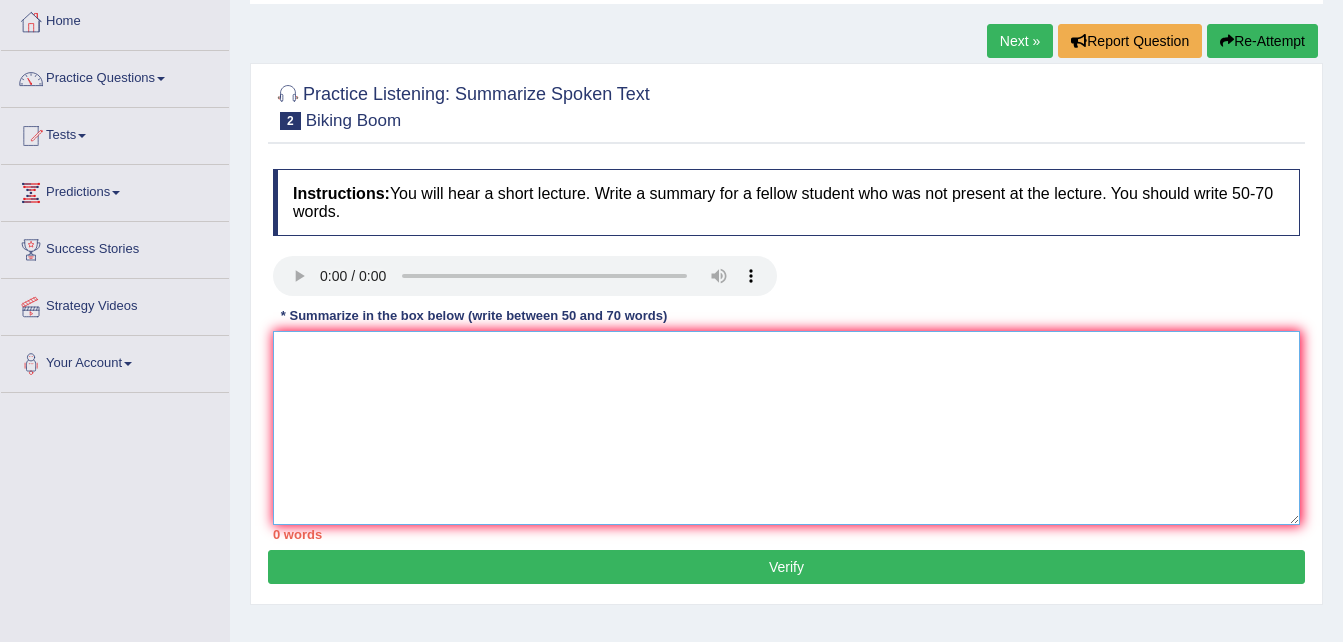 click at bounding box center [786, 428] 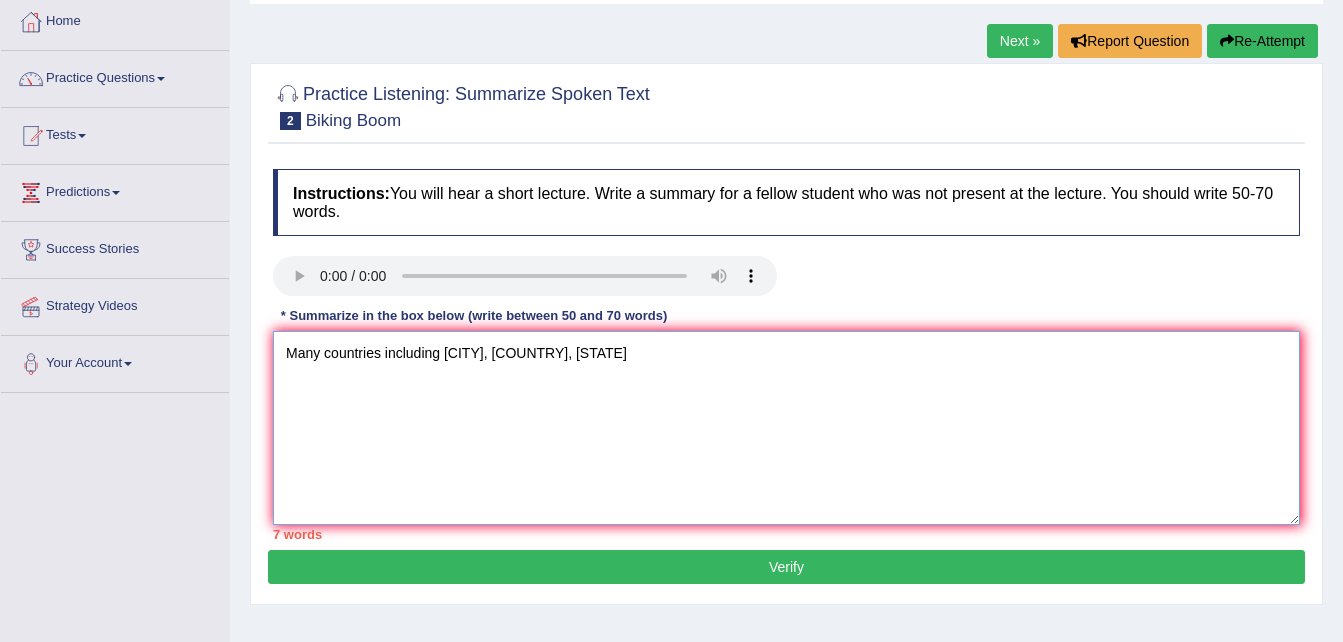 click on "Many countries including [CITY], [COUNTRY], [STATE]" at bounding box center (786, 428) 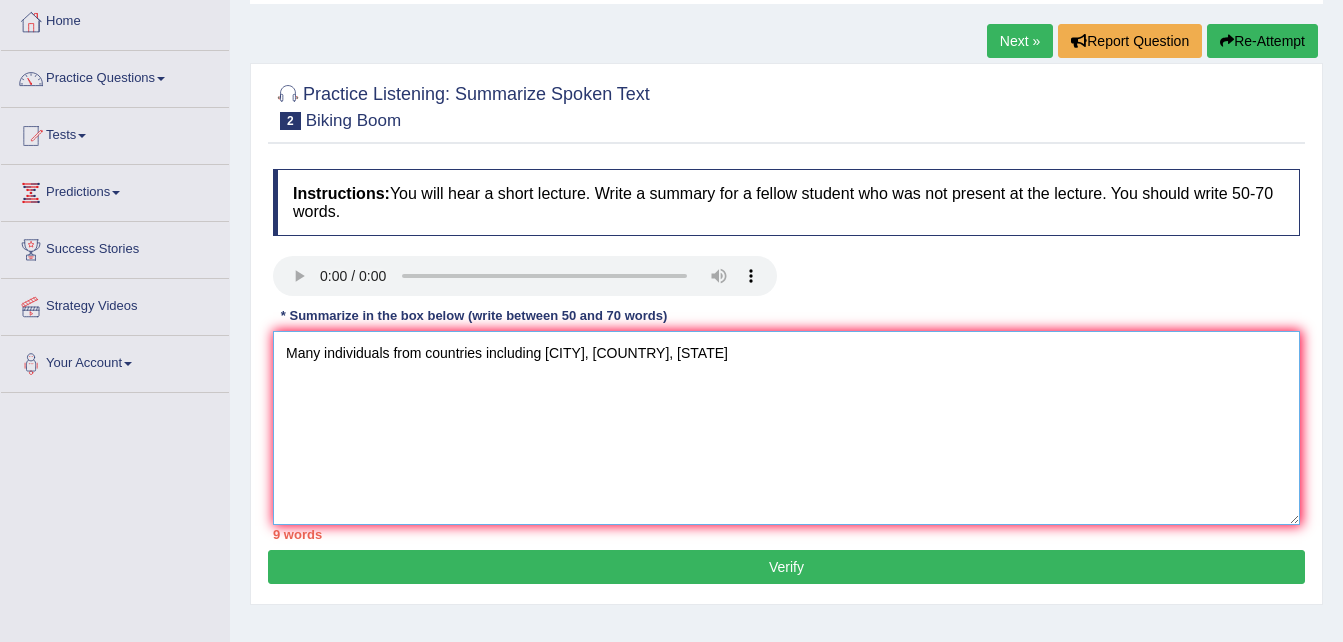 click on "Many individuals from countries including [CITY], [COUNTRY], [STATE]" at bounding box center (786, 428) 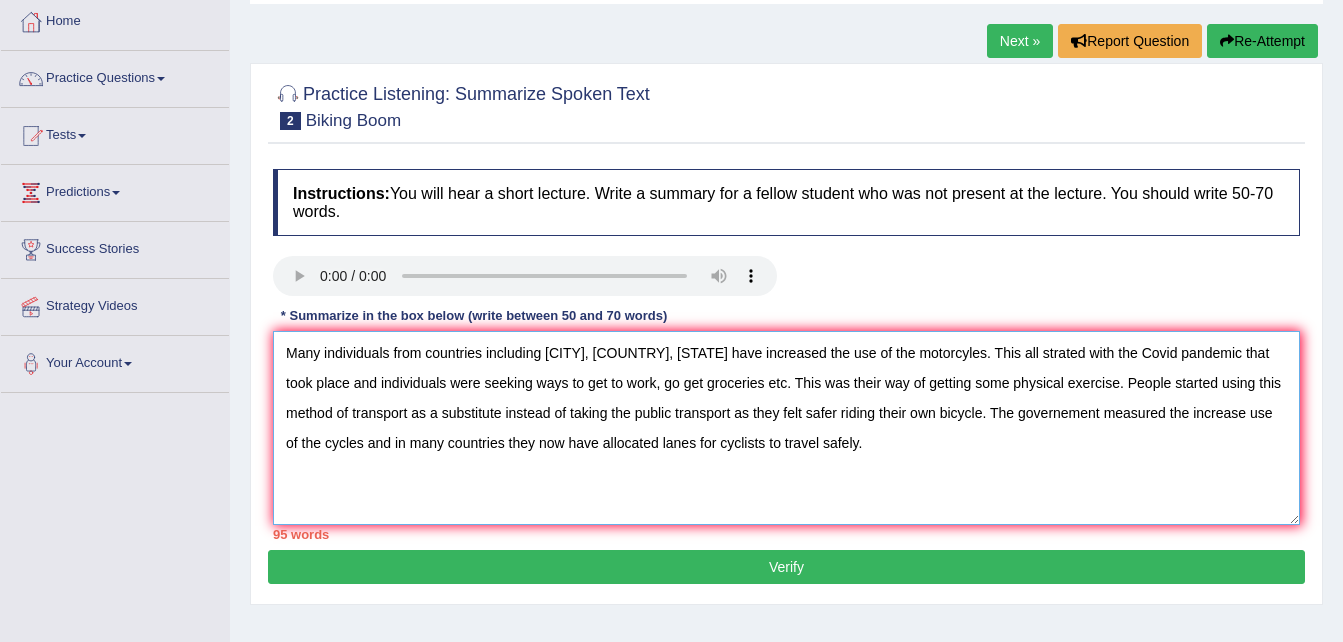 type on "Many individuals from countries including [CITY], [COUNTRY], [STATE] have increased the use of the motorcyles. This all strated with the Covid pandemic that took place and individuals were seeking ways to get to work, go get groceries etc. This was their way of getting some physical exercise. People started using this method of transport as a substitute instead of taking the public transport as they felt safer riding their own bicycle. The governement measured the increase use of the cycles and in many countries they now have allocated lanes for cyclists to travel safely." 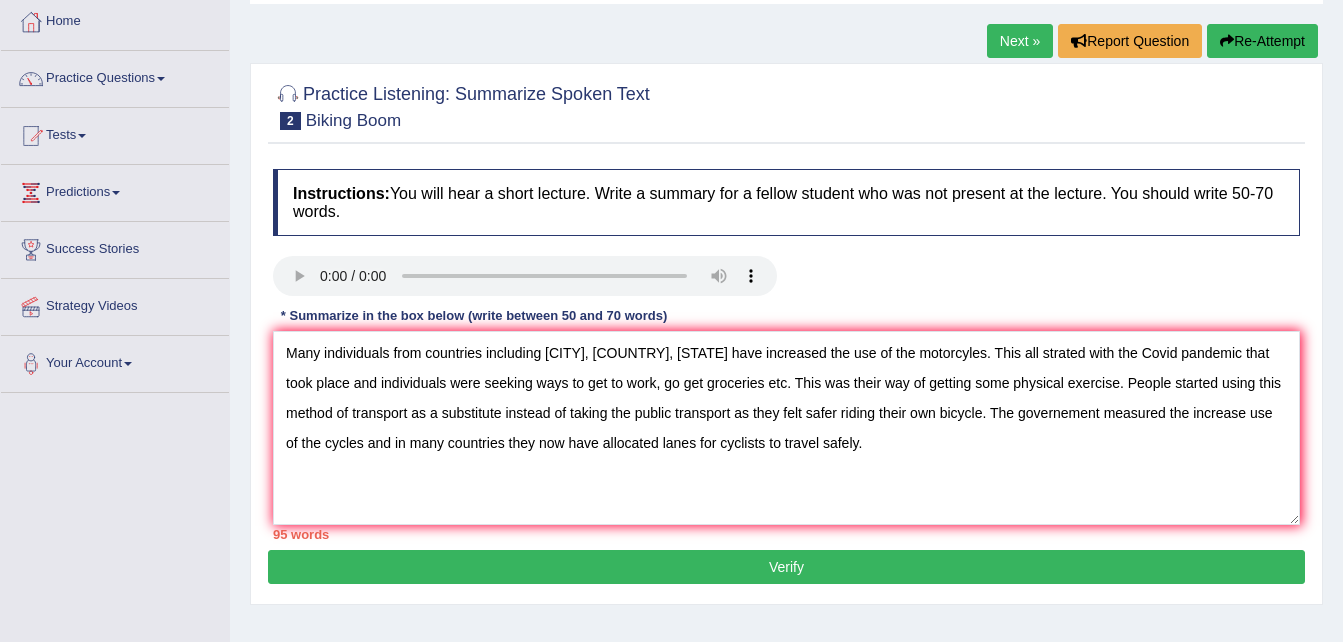 click on "Verify" at bounding box center (786, 567) 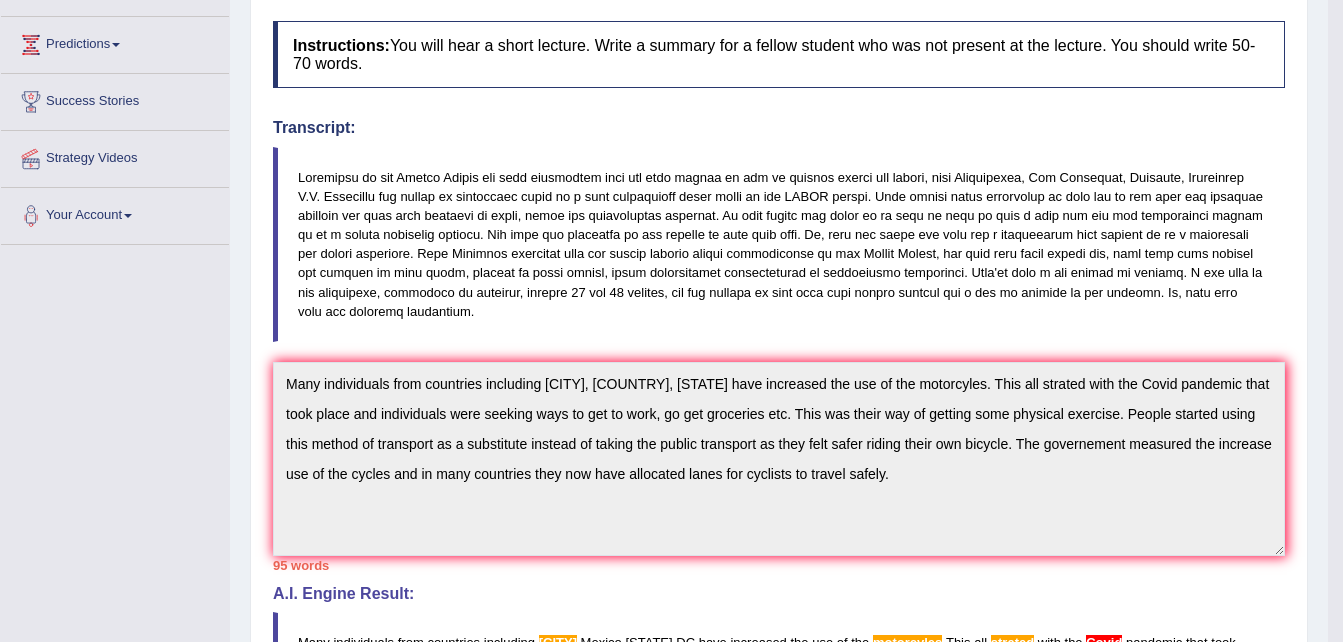 scroll, scrollTop: 0, scrollLeft: 0, axis: both 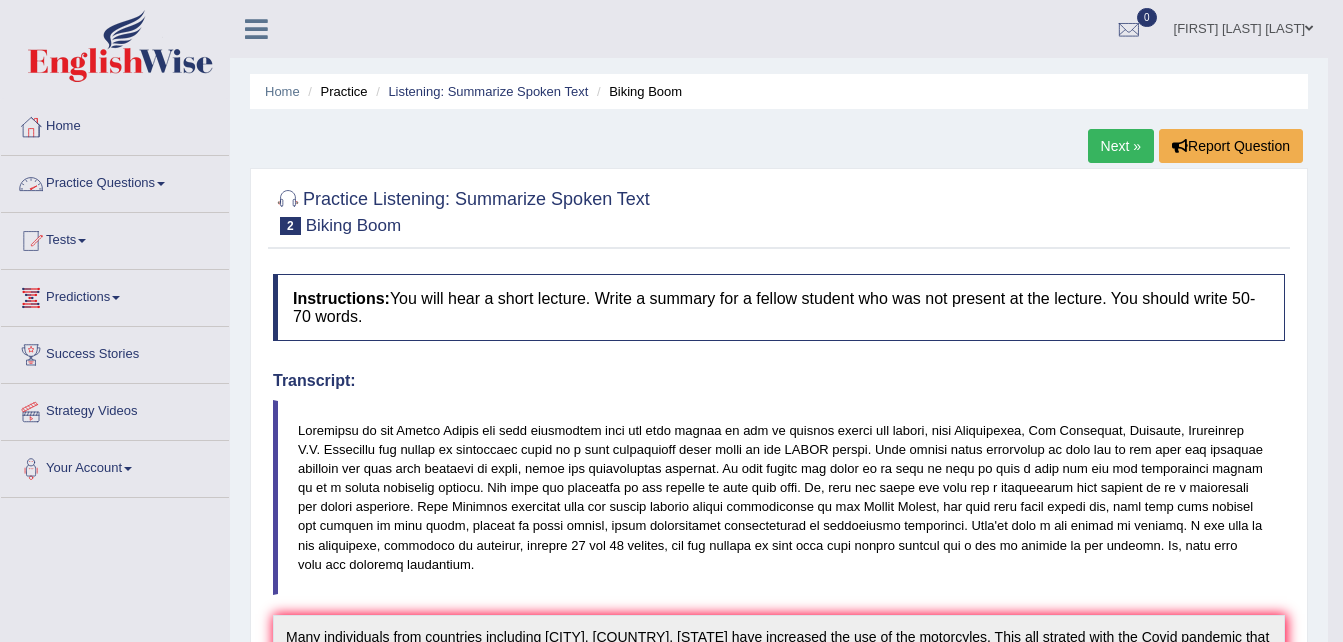 click on "Practice Questions" at bounding box center (115, 181) 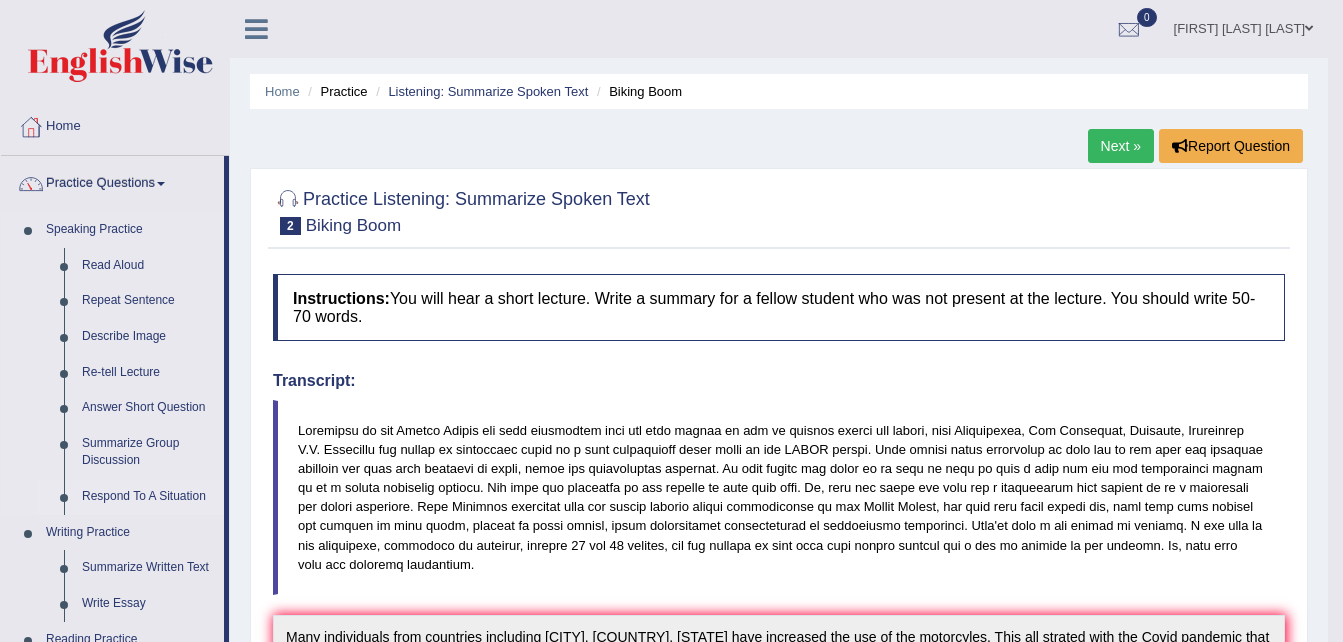 click on "Respond To A Situation" at bounding box center [148, 497] 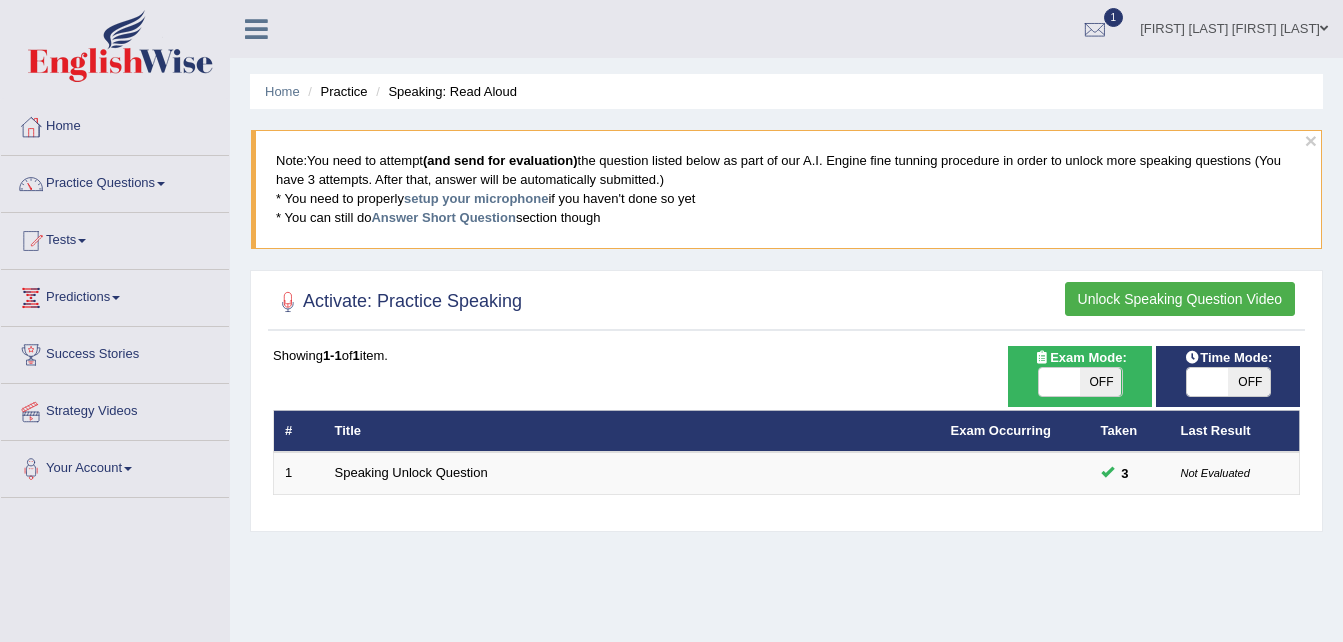 scroll, scrollTop: 0, scrollLeft: 0, axis: both 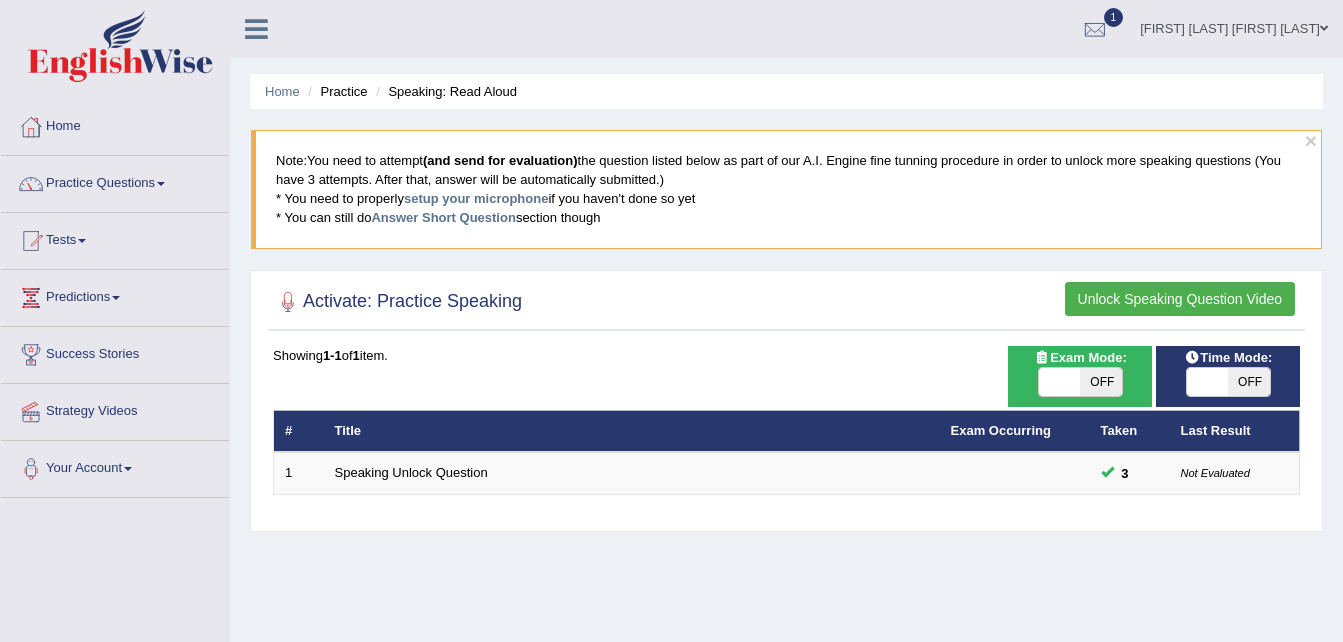 click on "Practice Questions" at bounding box center [115, 181] 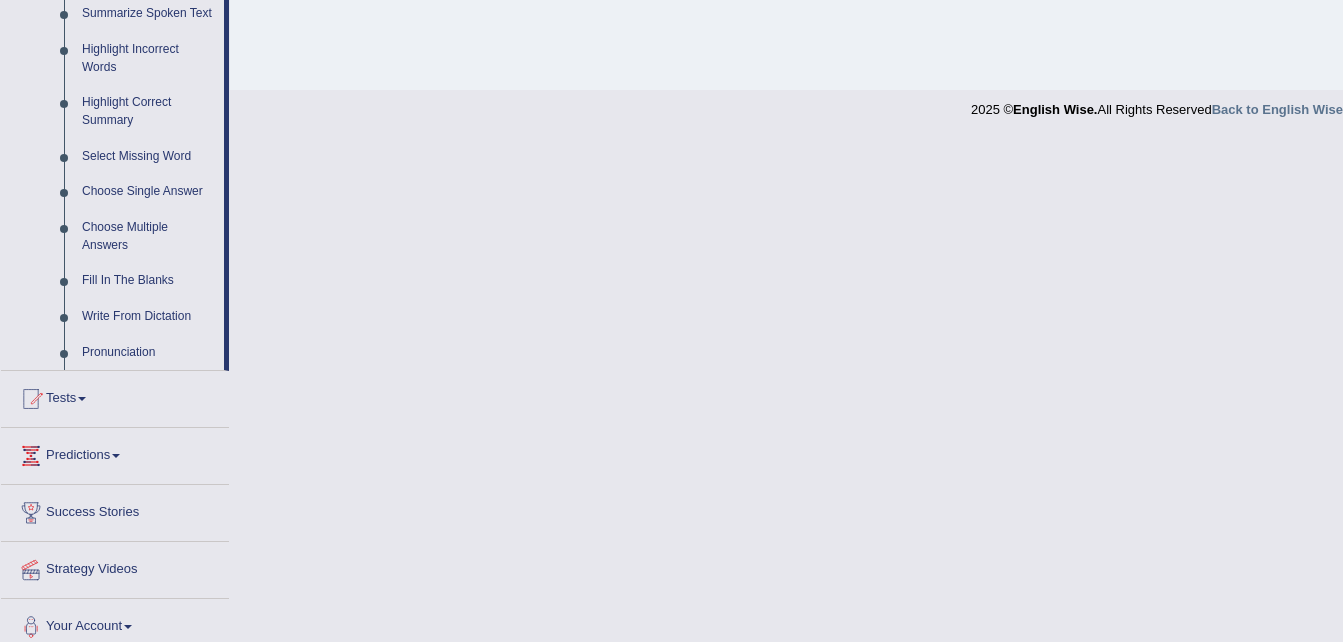 scroll, scrollTop: 925, scrollLeft: 0, axis: vertical 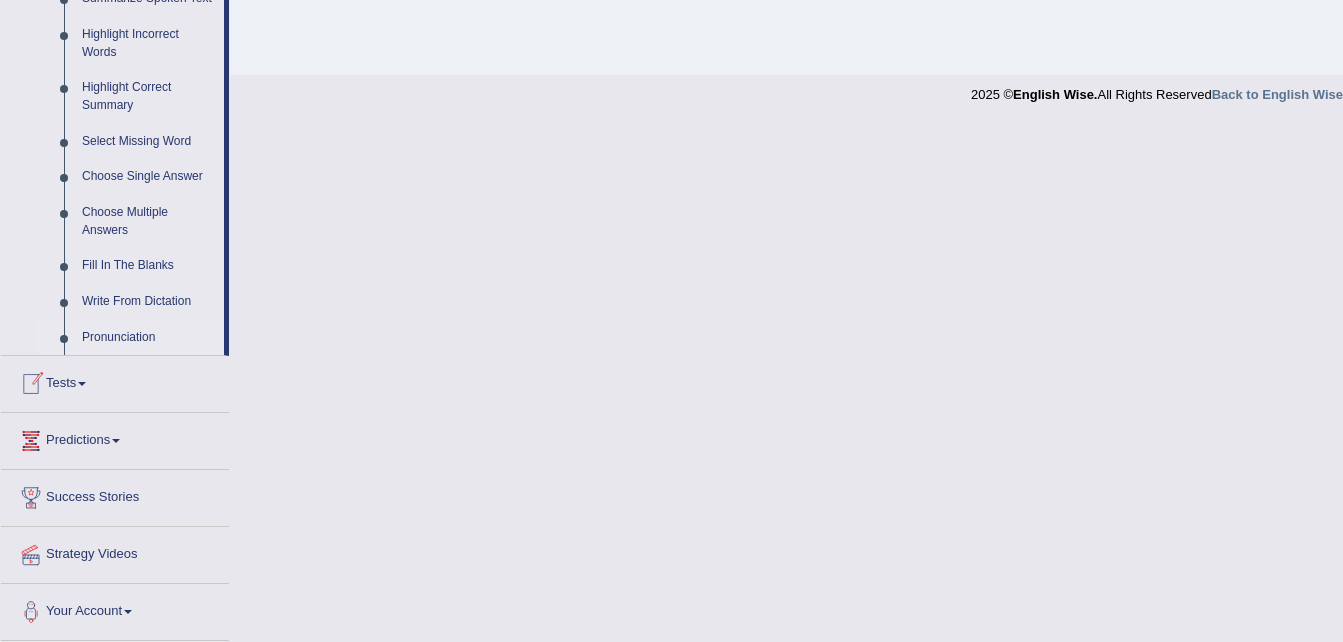 click on "Pronunciation" at bounding box center (148, 338) 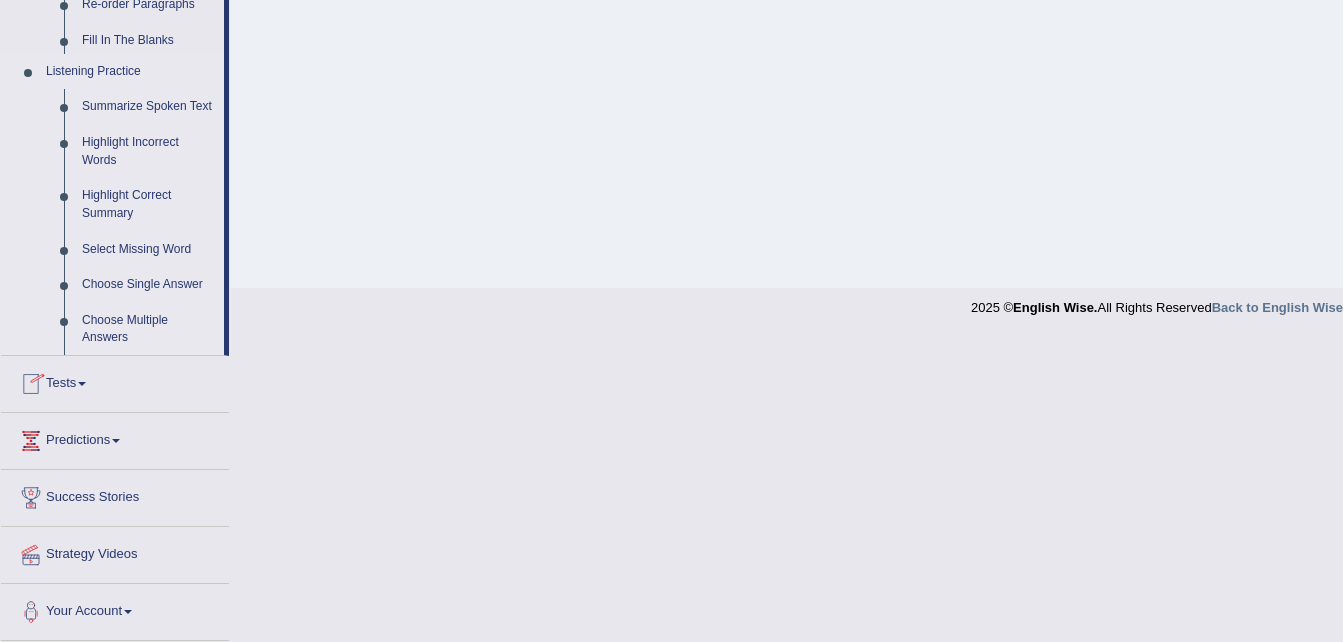 scroll, scrollTop: 408, scrollLeft: 0, axis: vertical 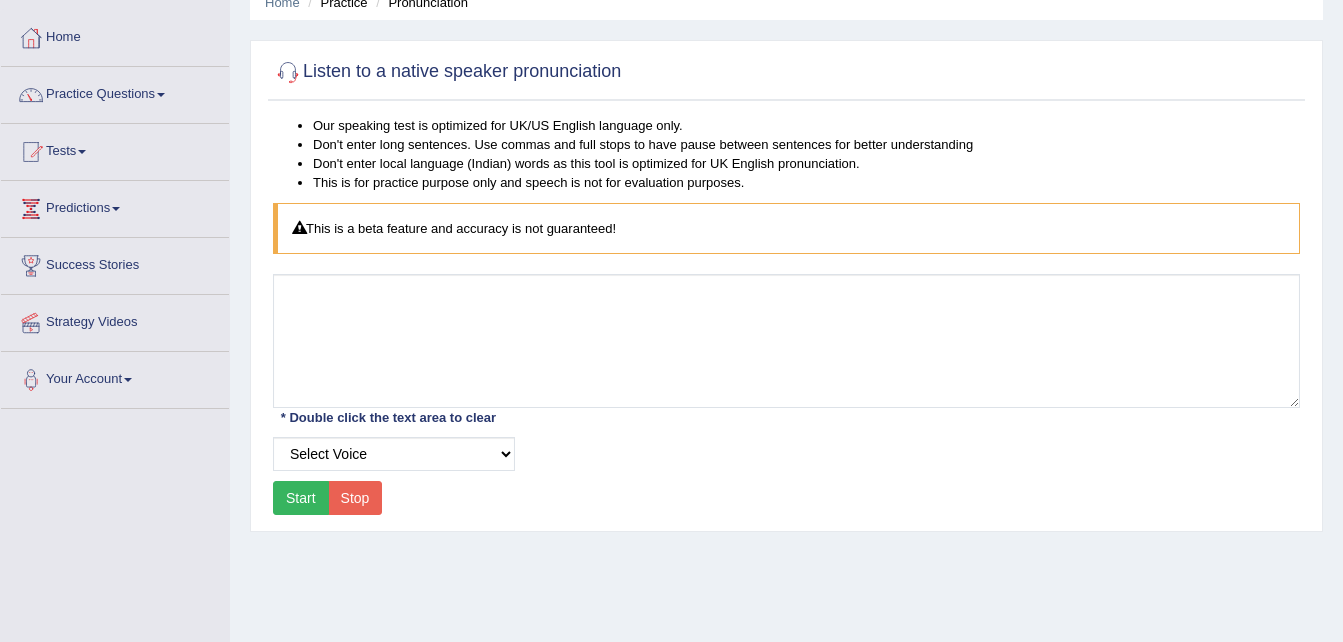click on "Start" at bounding box center [301, 498] 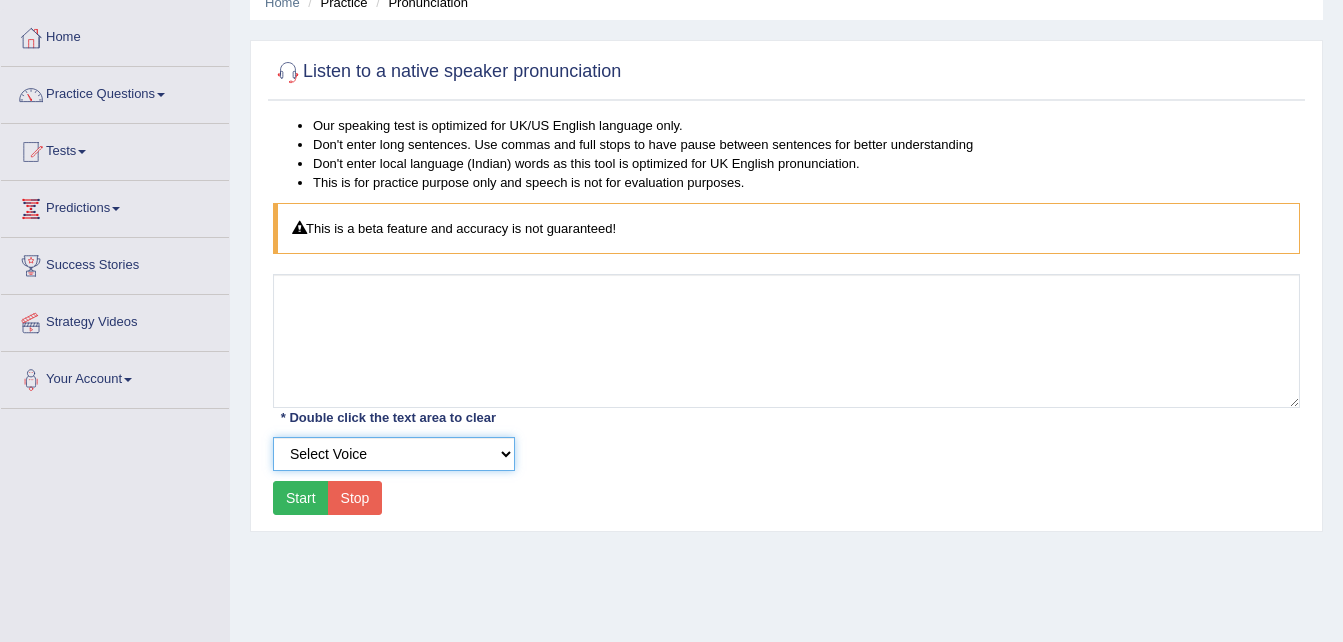 click on "Select Voice" at bounding box center [394, 454] 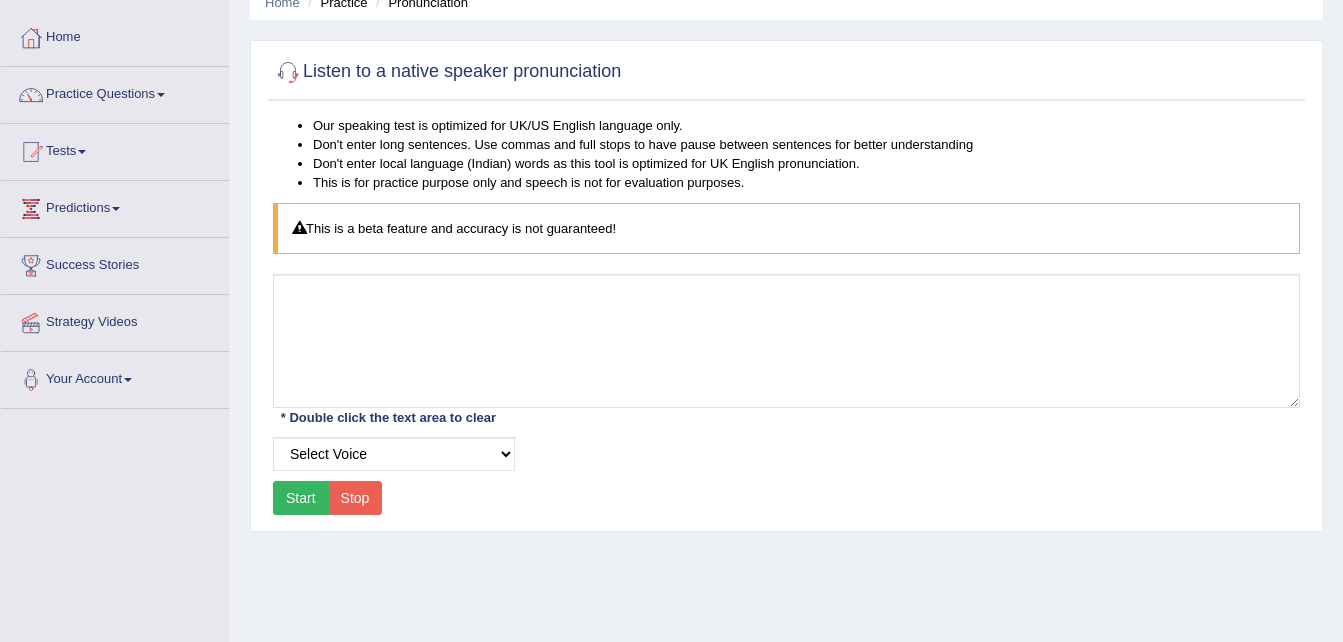click on "Start" at bounding box center [301, 498] 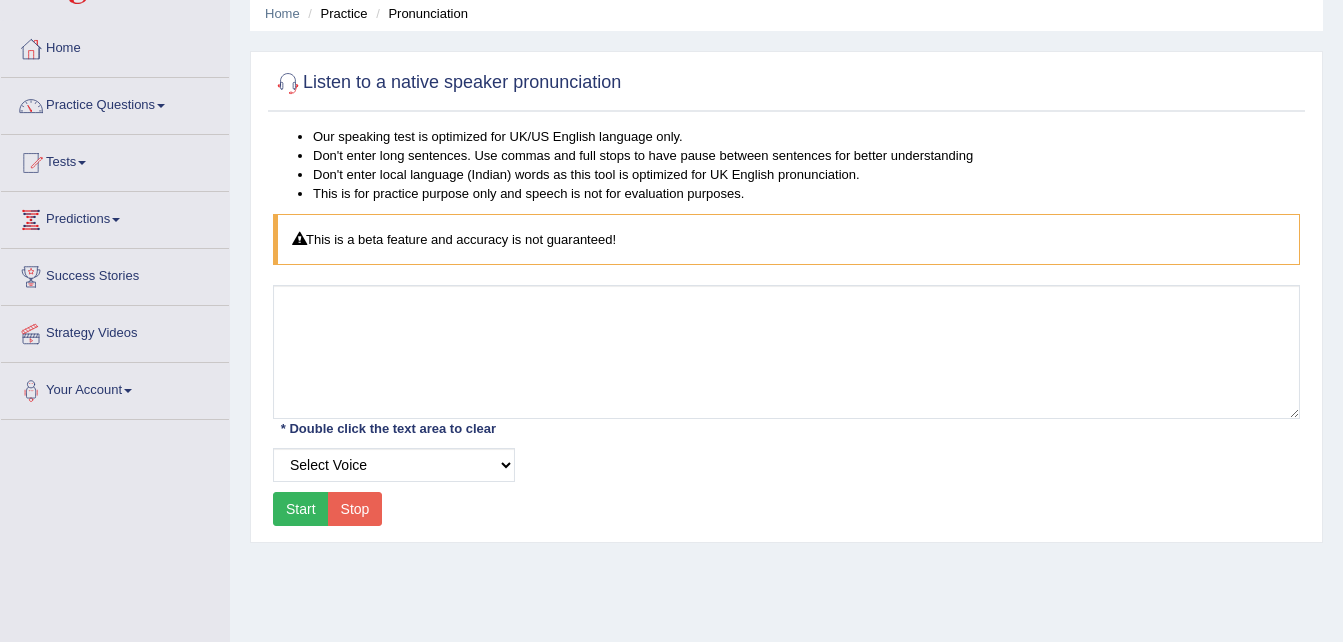 scroll, scrollTop: 77, scrollLeft: 0, axis: vertical 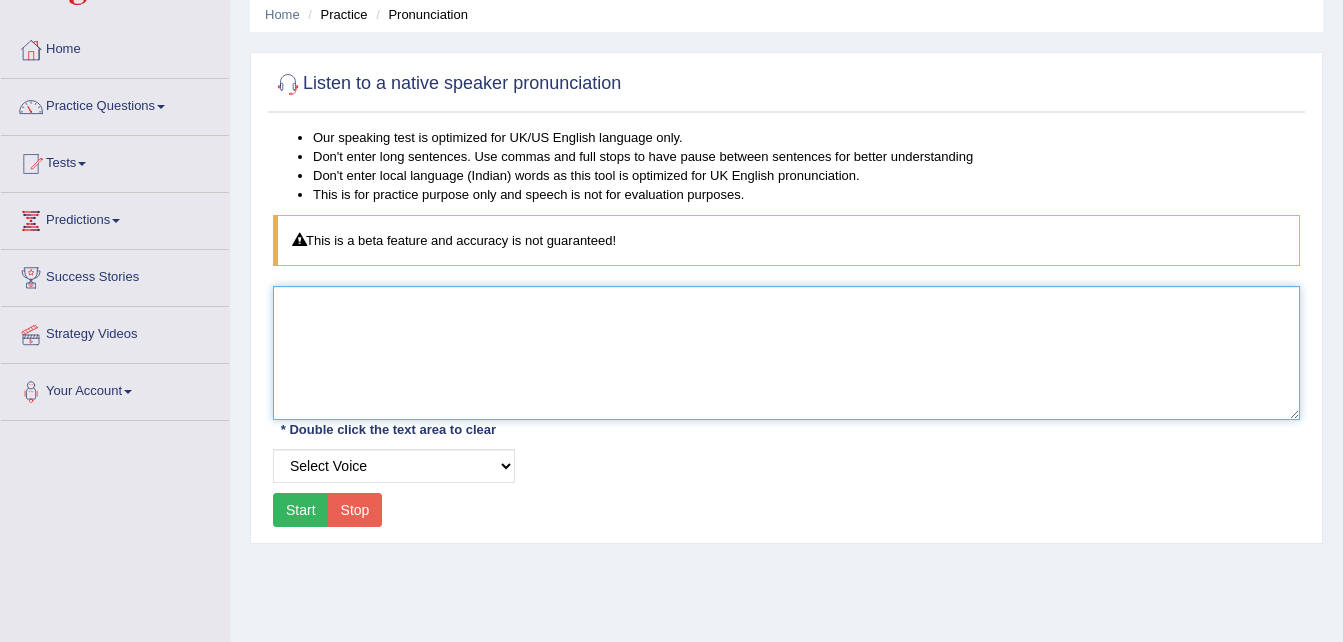 click at bounding box center [786, 353] 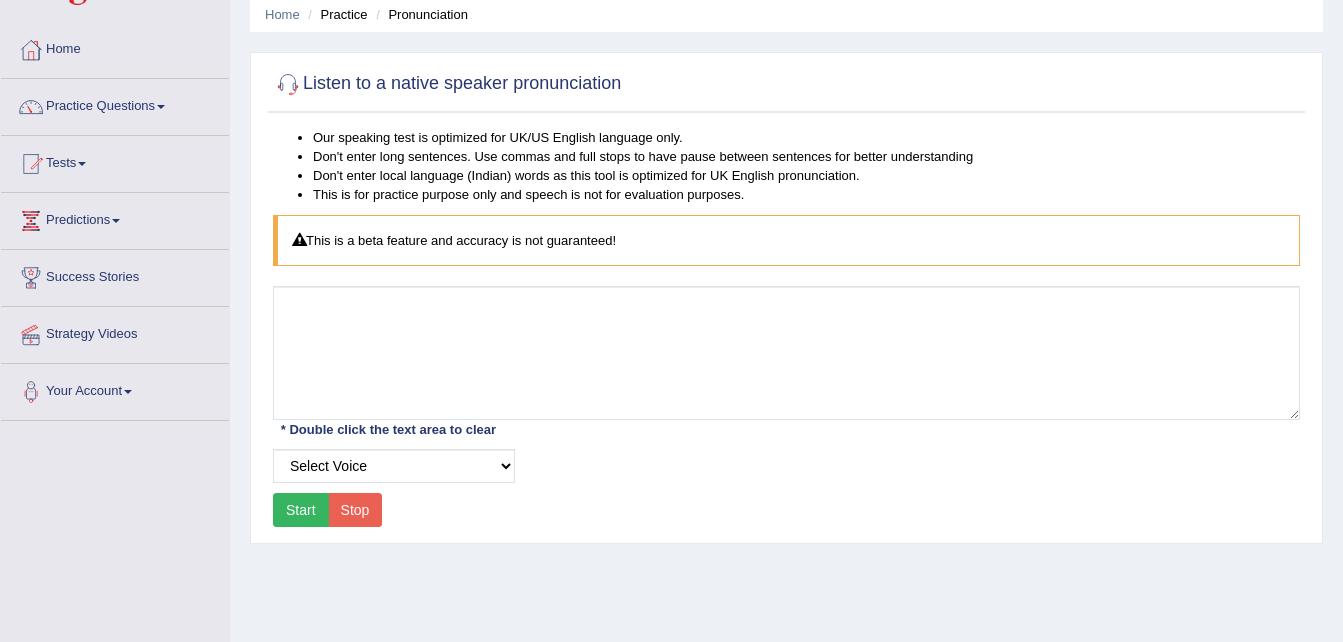 click on "Start" at bounding box center (301, 510) 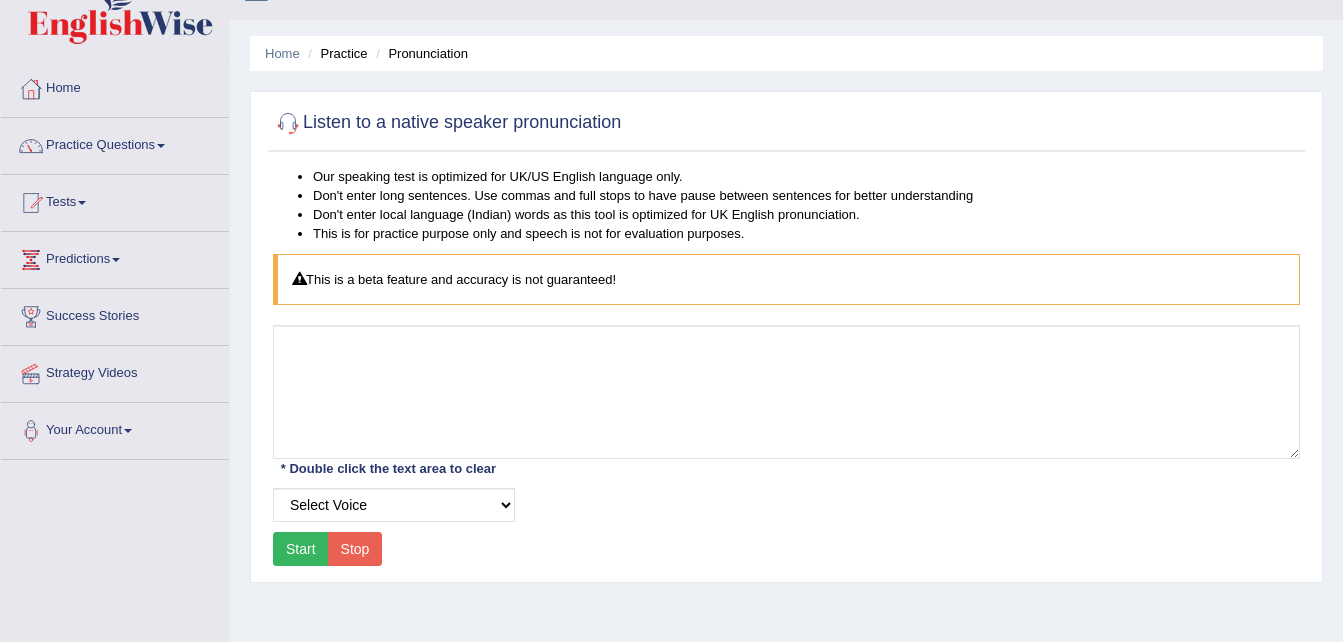 scroll, scrollTop: 39, scrollLeft: 0, axis: vertical 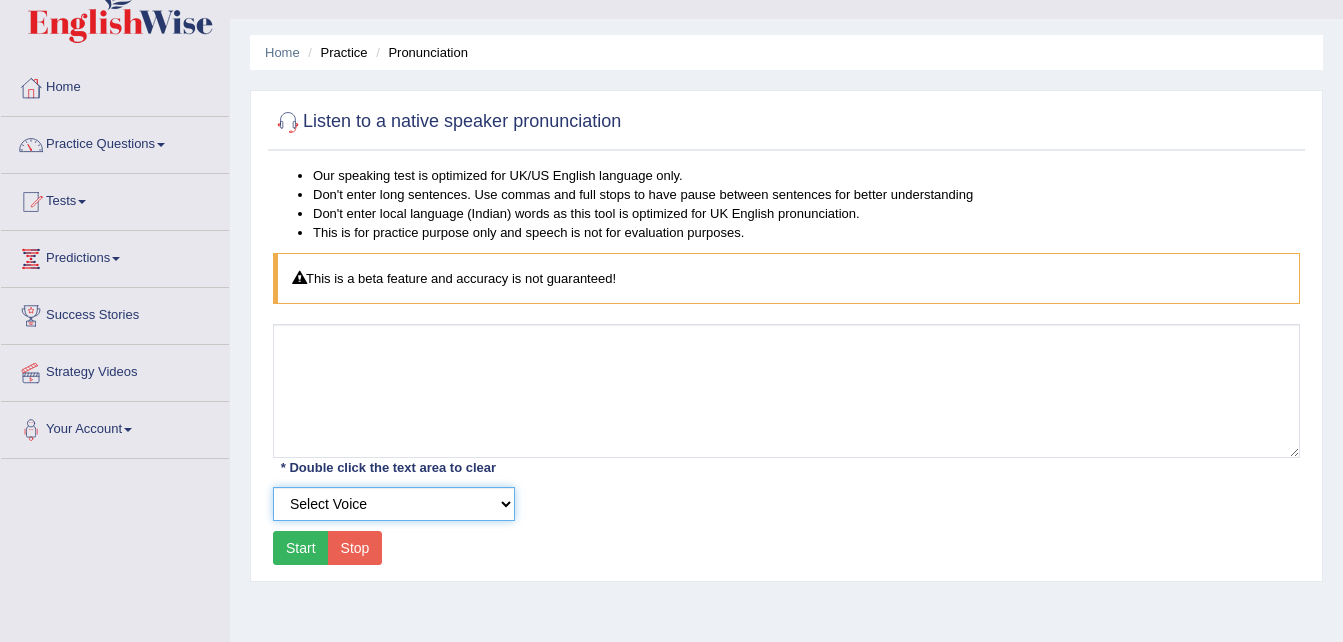 click on "Select Voice" at bounding box center [394, 504] 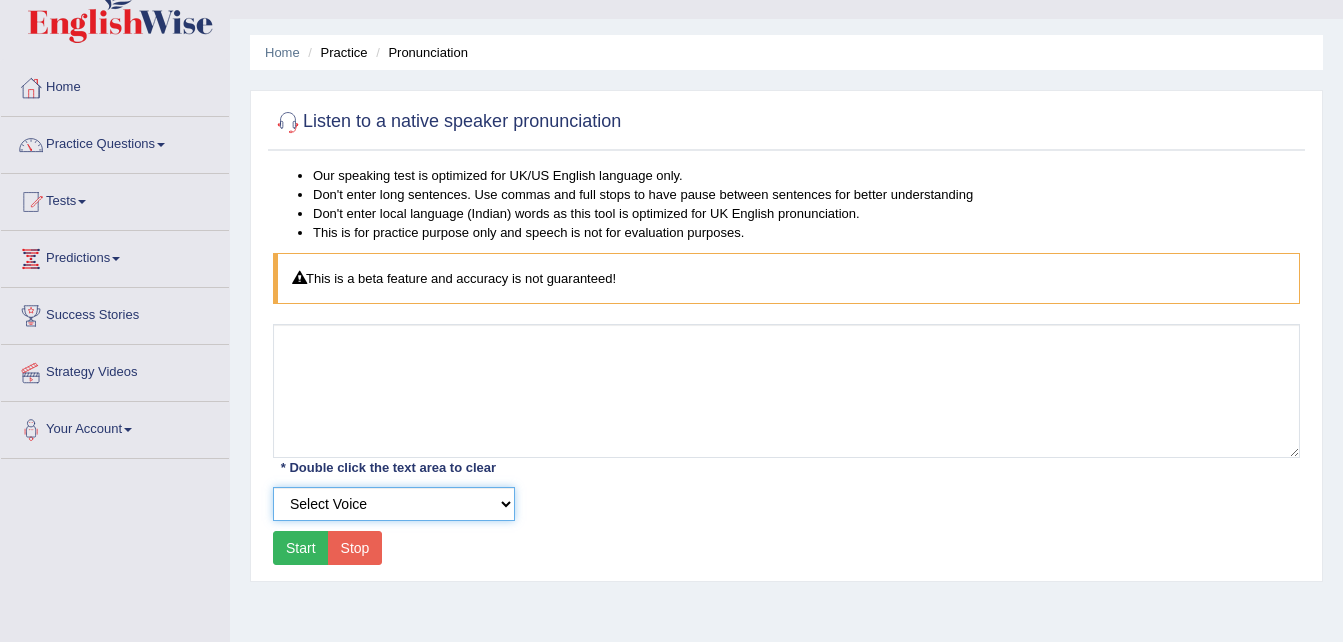 click on "Select Voice" at bounding box center (394, 504) 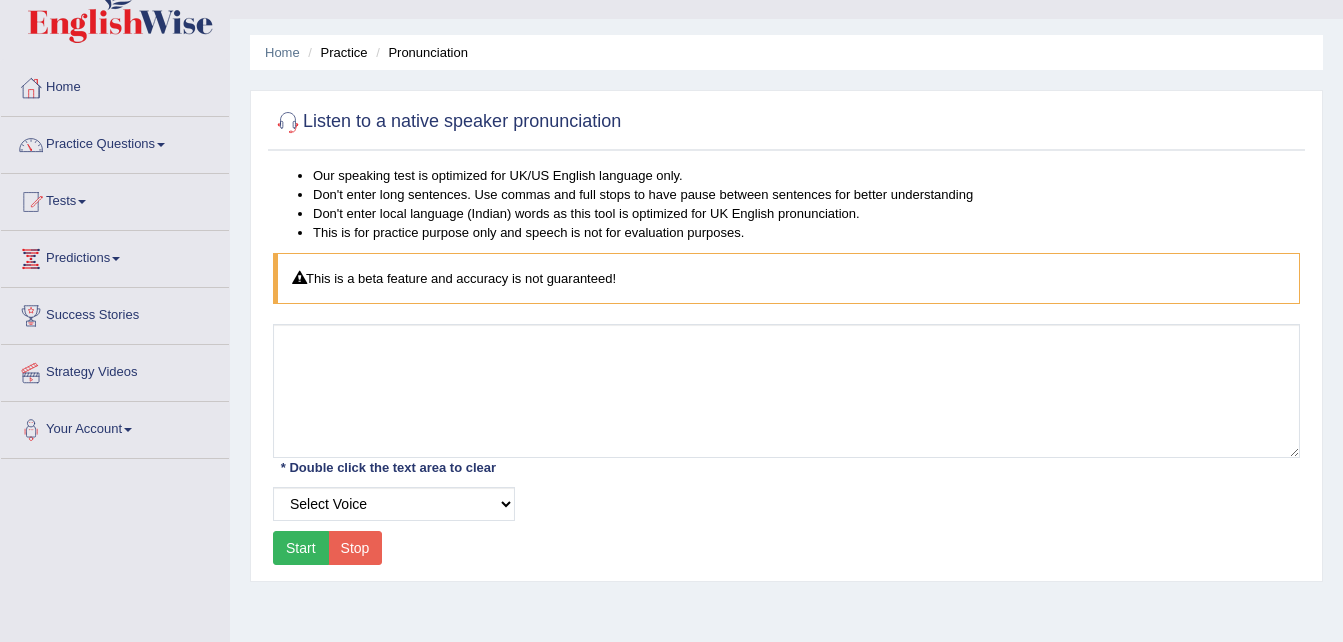click on "Start" at bounding box center (301, 548) 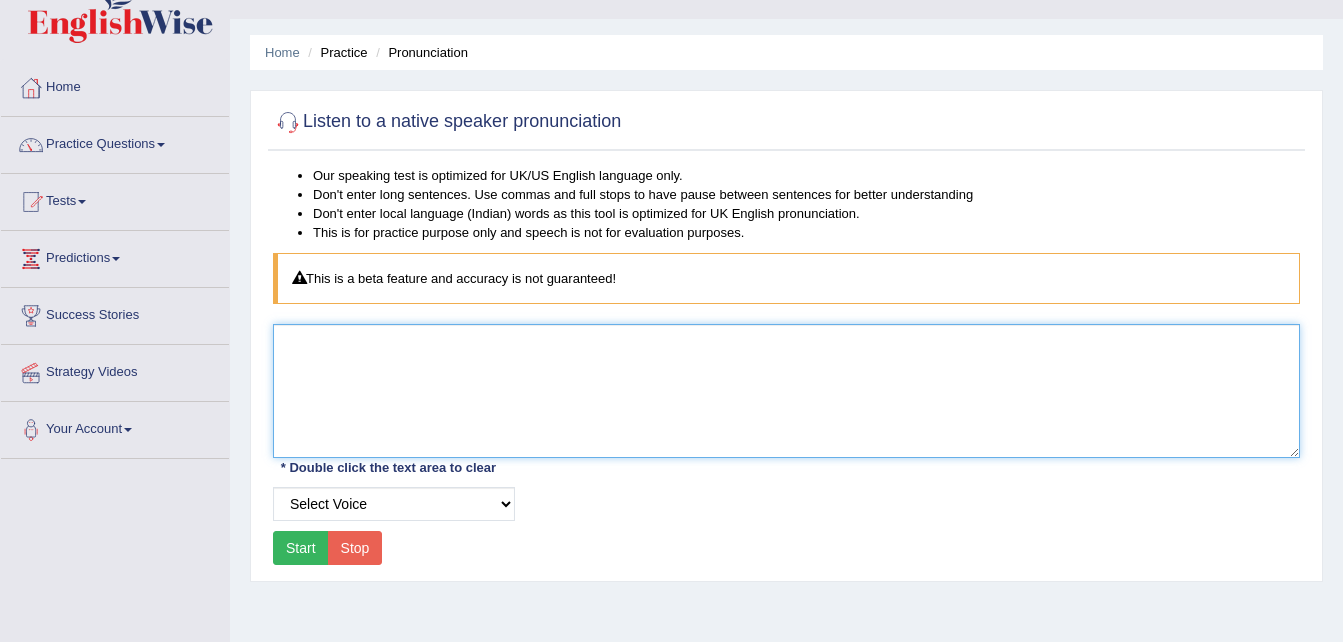 click at bounding box center [786, 391] 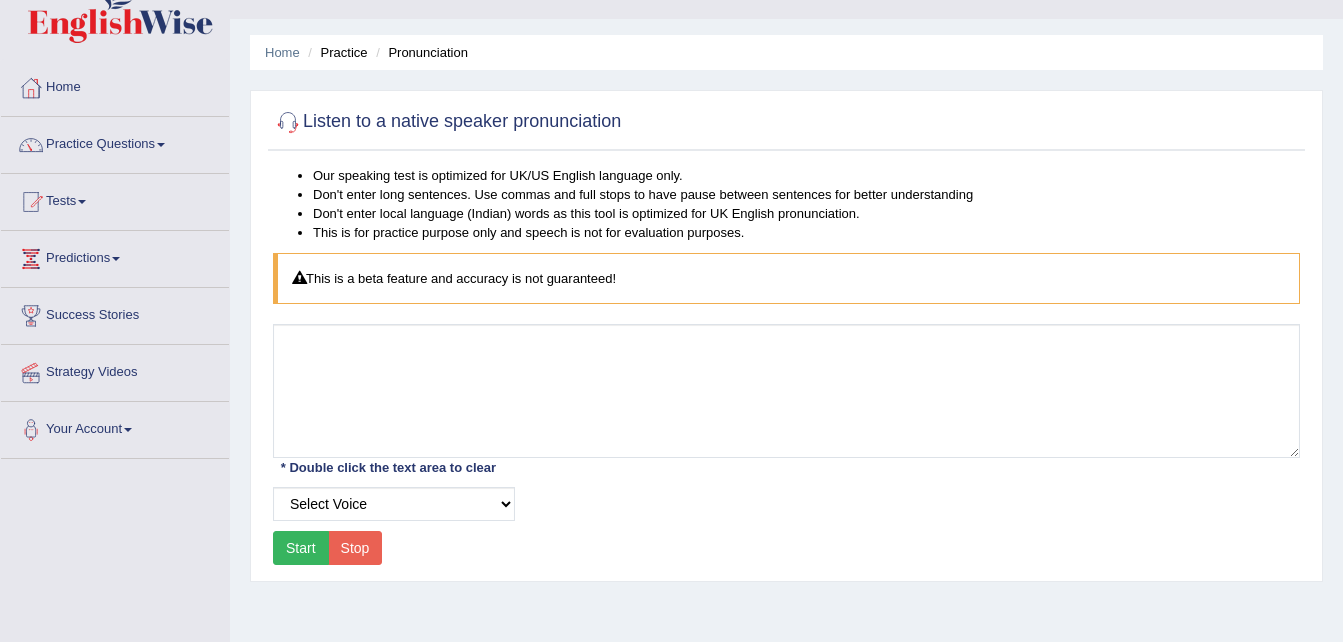 click on "Start" at bounding box center (301, 548) 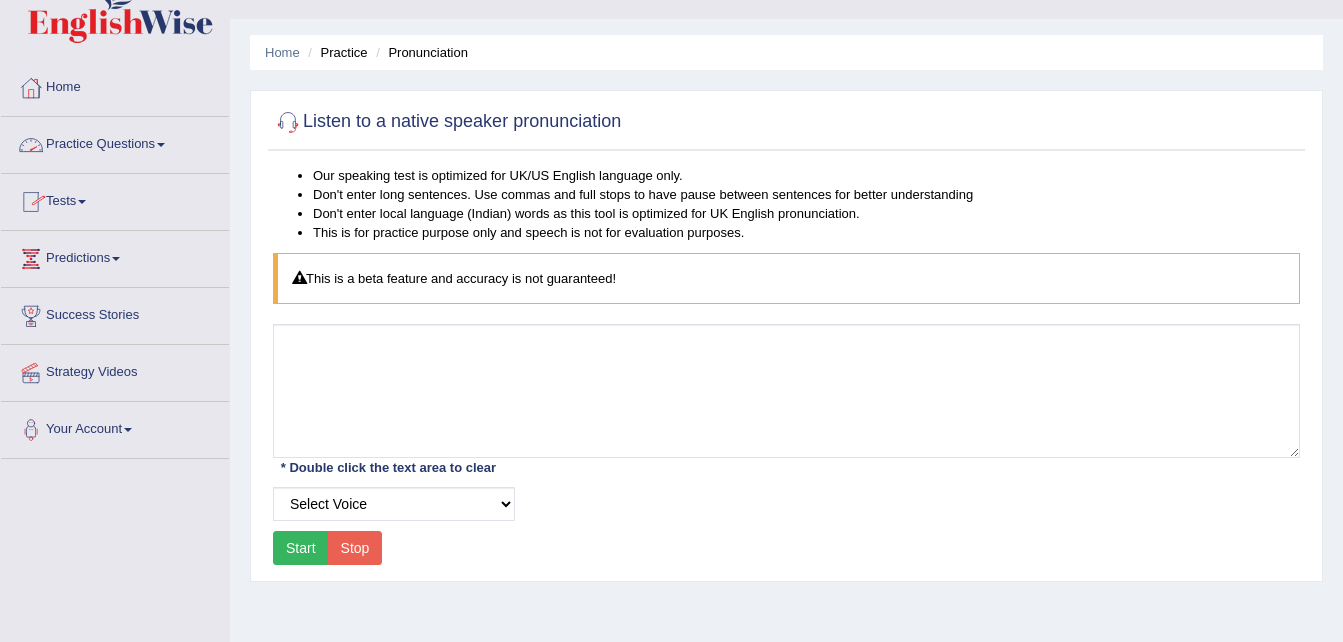 click on "Practice Questions" at bounding box center [115, 142] 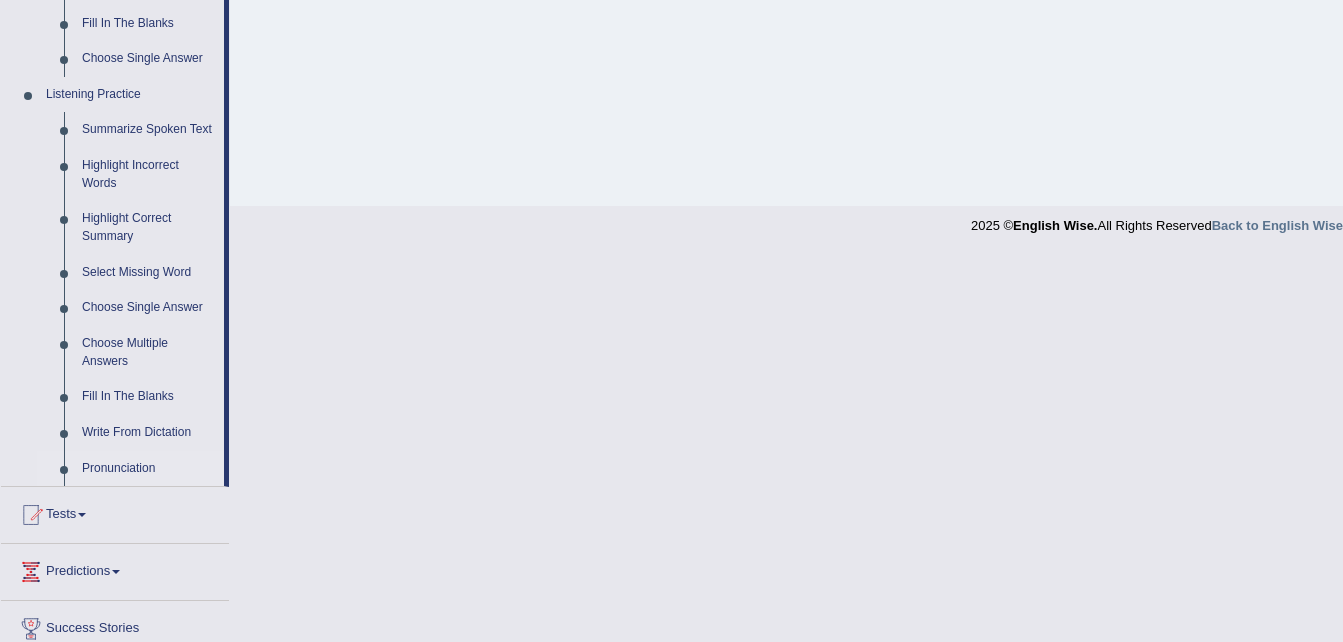 scroll, scrollTop: 799, scrollLeft: 0, axis: vertical 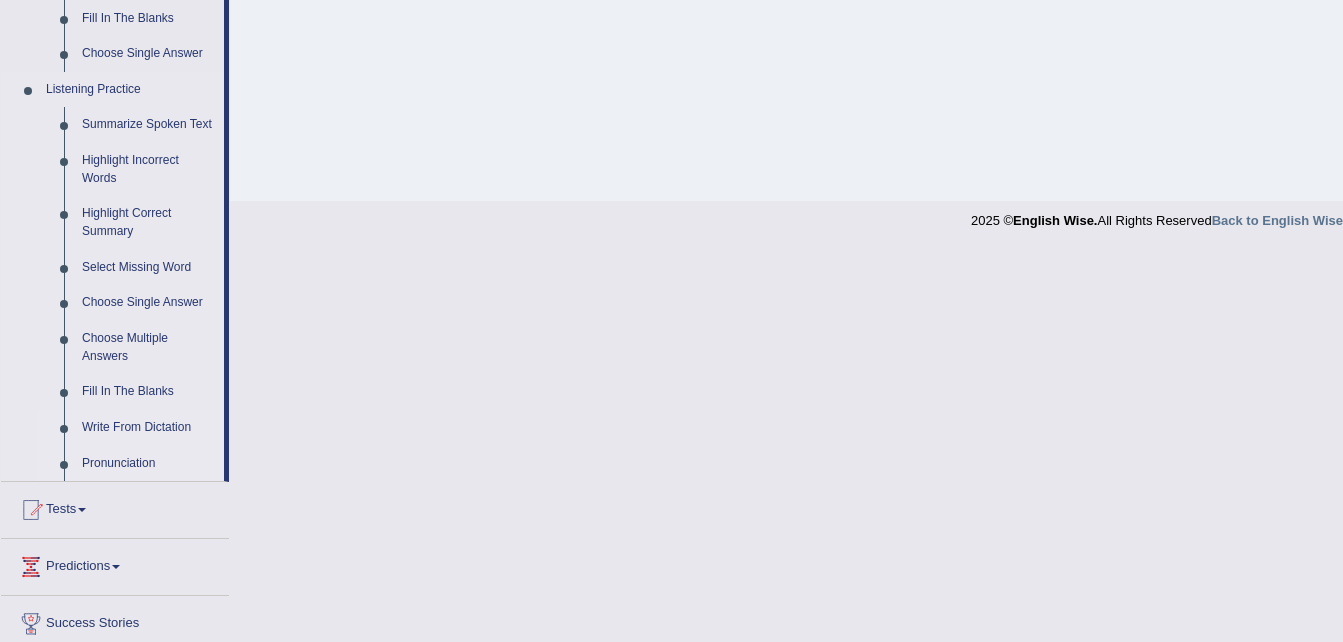 click on "Write From Dictation" at bounding box center [148, 428] 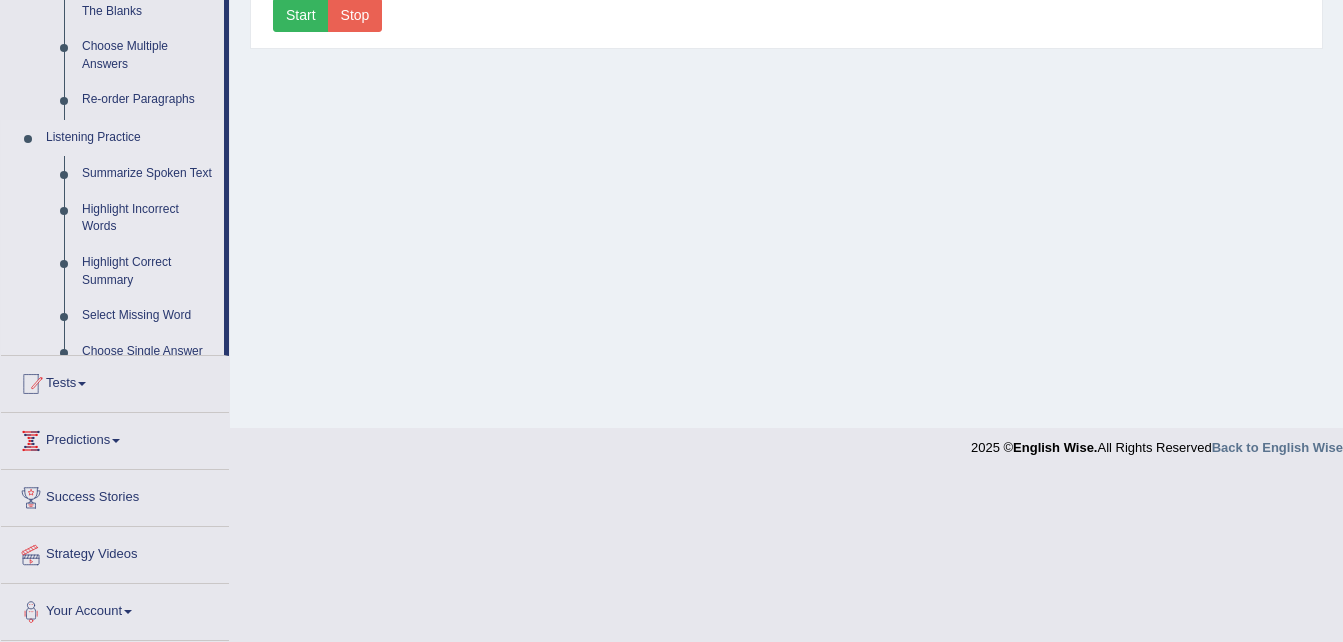 scroll, scrollTop: 408, scrollLeft: 0, axis: vertical 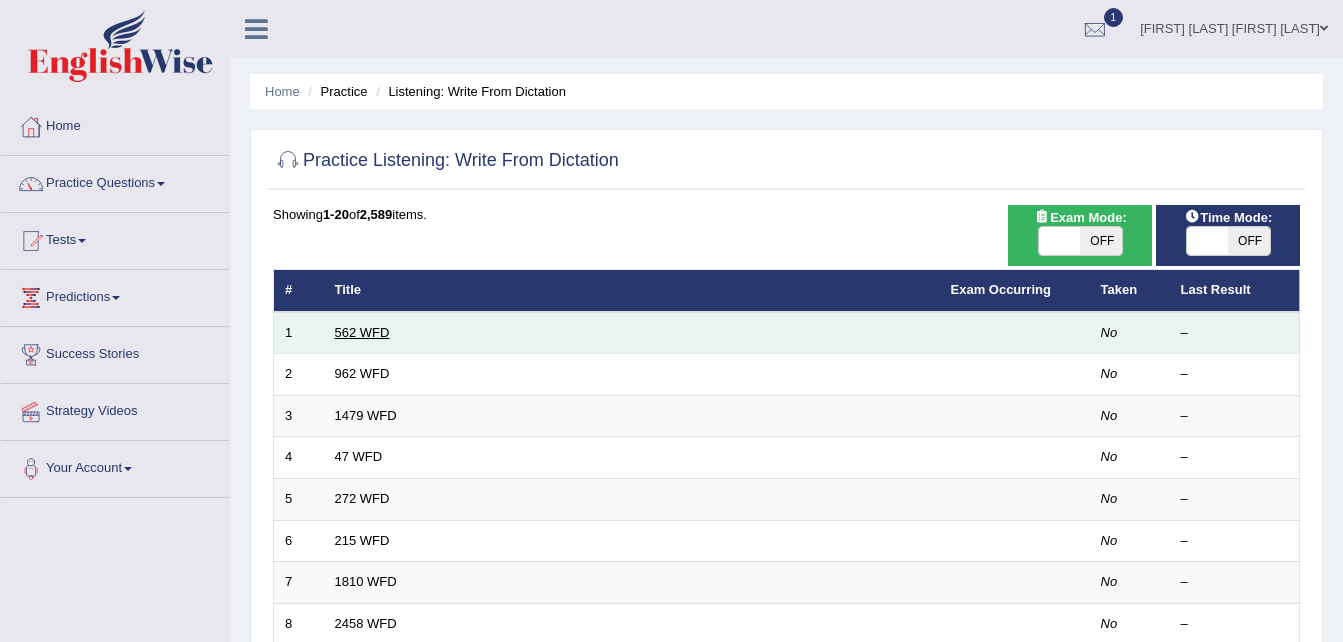 click on "562 WFD" at bounding box center (362, 332) 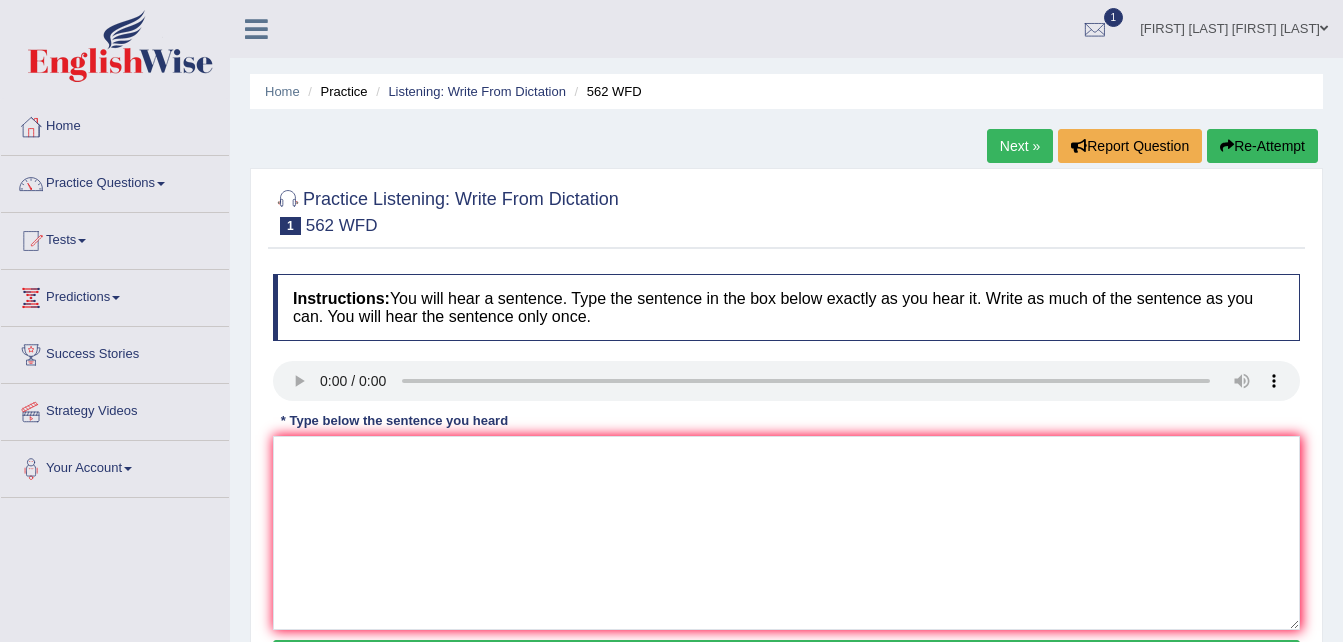 scroll, scrollTop: 0, scrollLeft: 0, axis: both 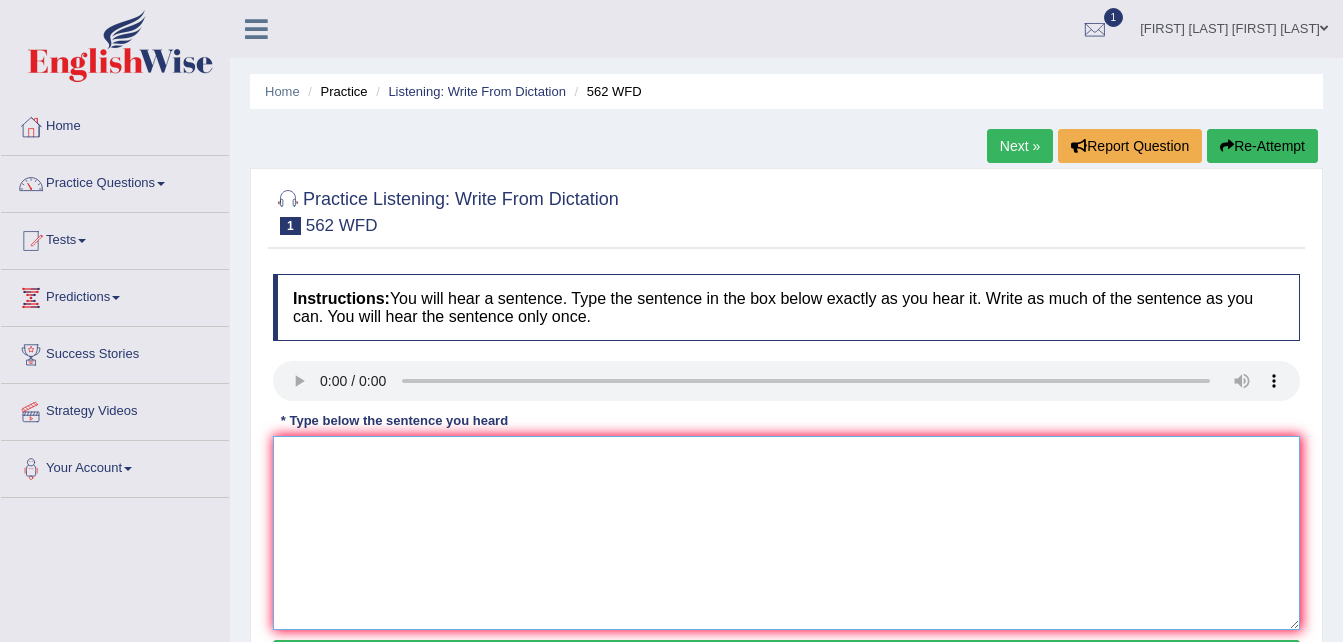 click at bounding box center [786, 533] 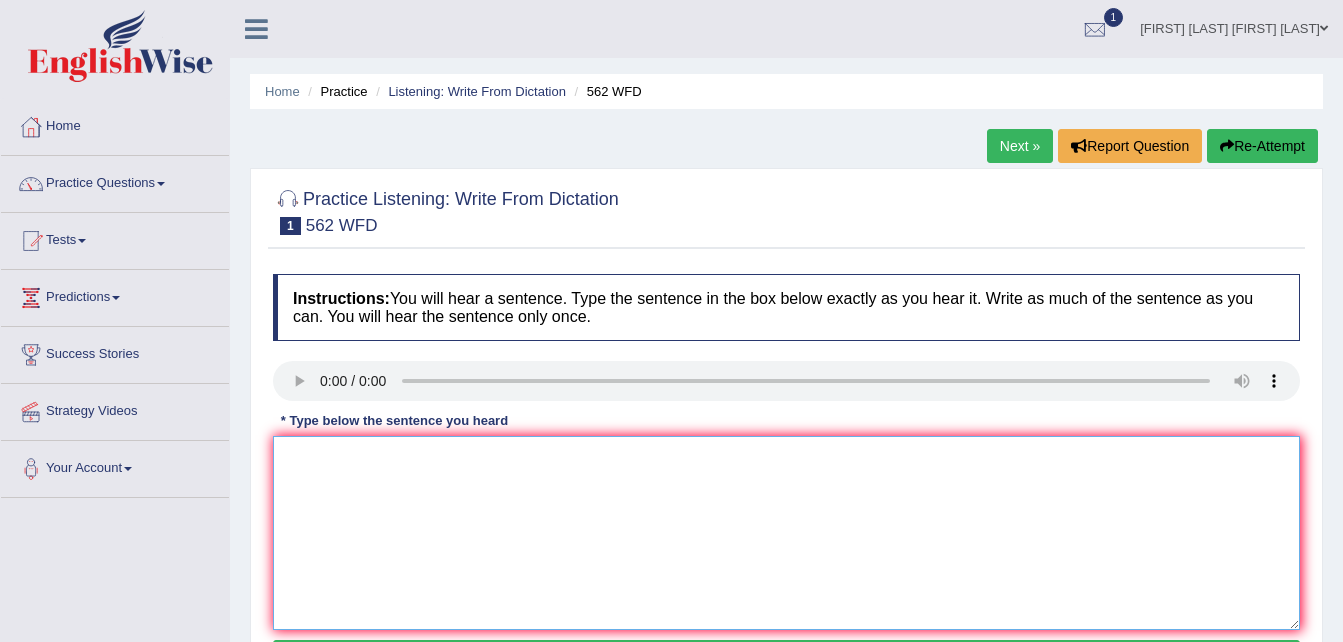 click at bounding box center (786, 533) 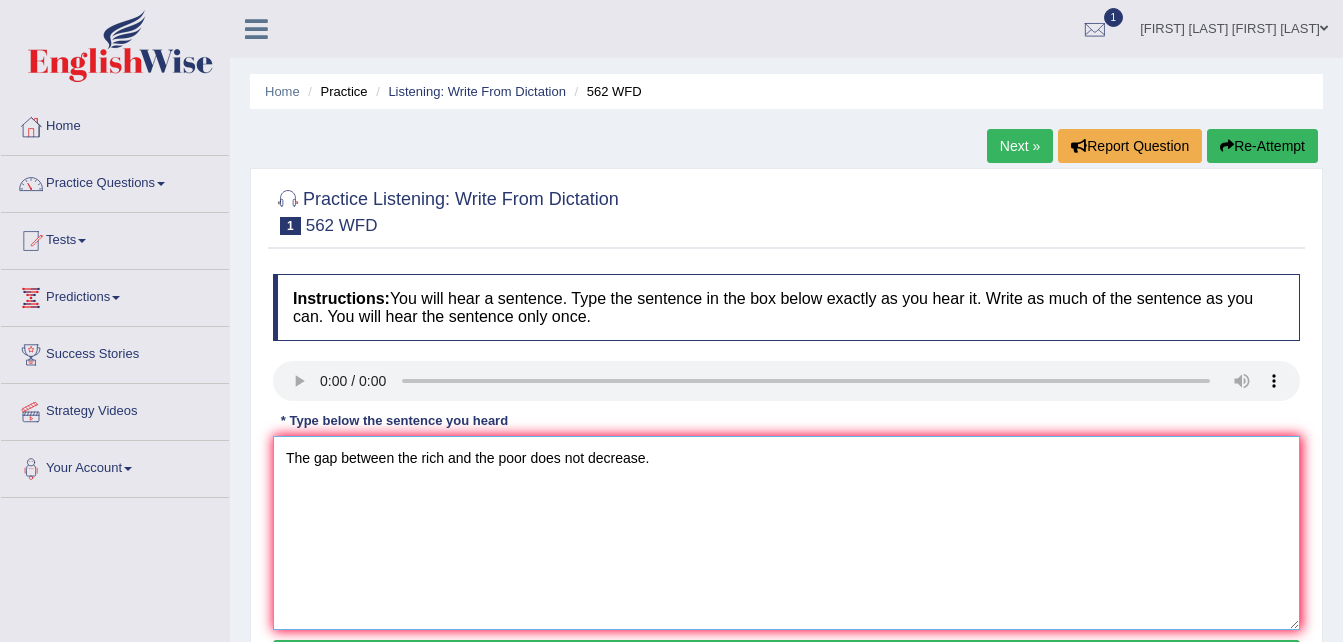 scroll, scrollTop: 408, scrollLeft: 0, axis: vertical 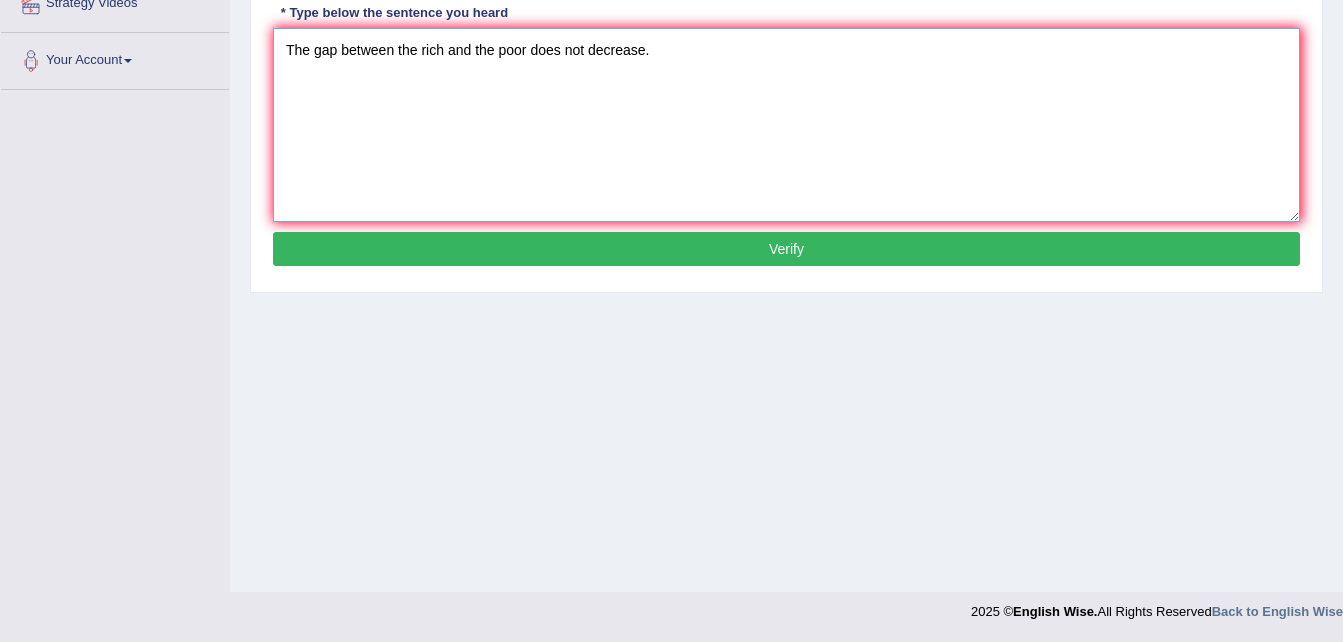 type on "The gap between the rich and the poor does not decrease." 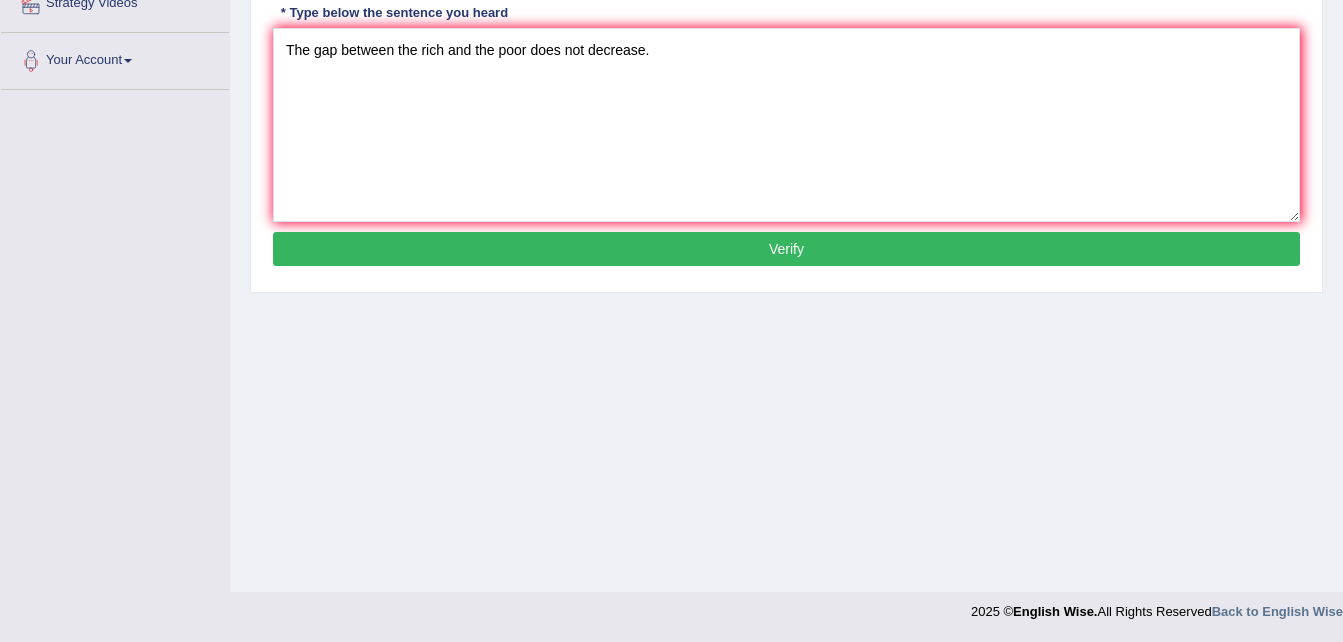 click on "Verify" at bounding box center (786, 249) 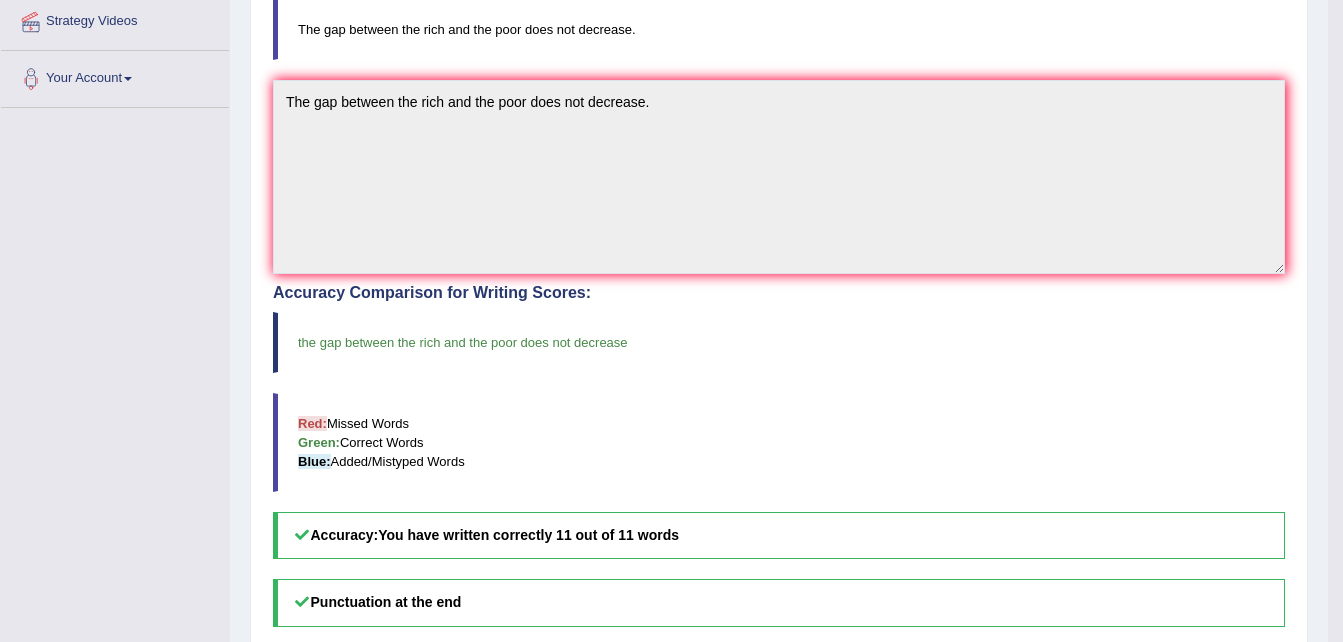 scroll, scrollTop: 0, scrollLeft: 0, axis: both 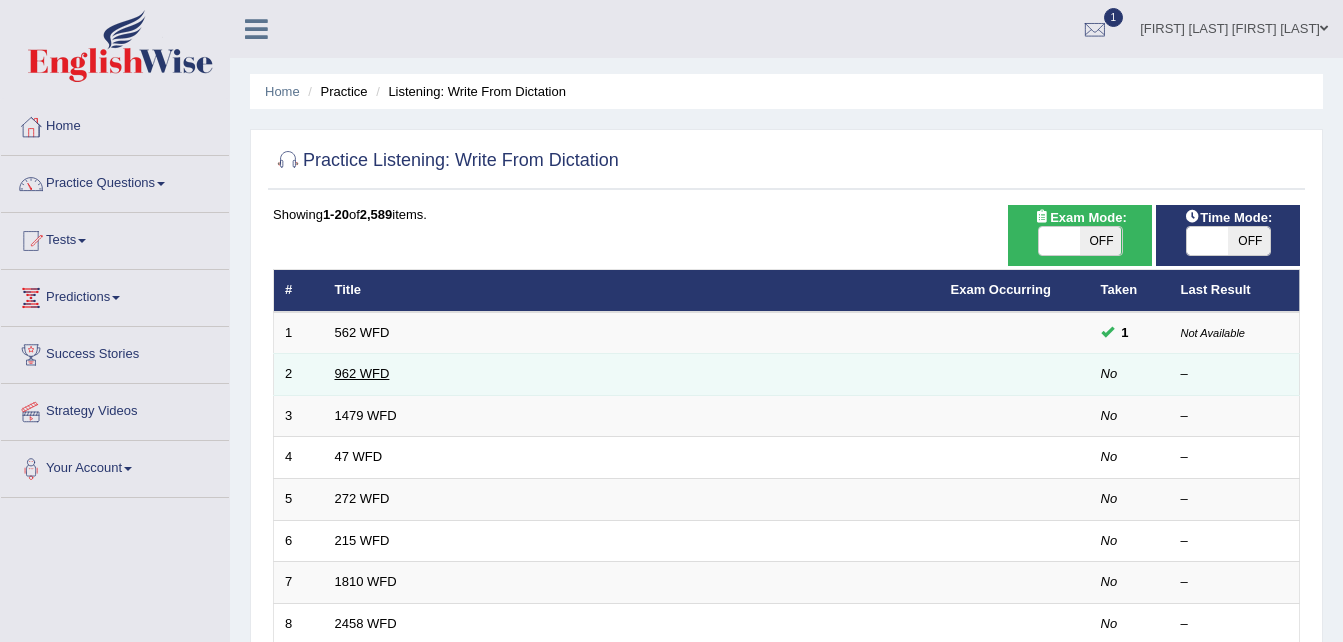 click on "962 WFD" at bounding box center (362, 373) 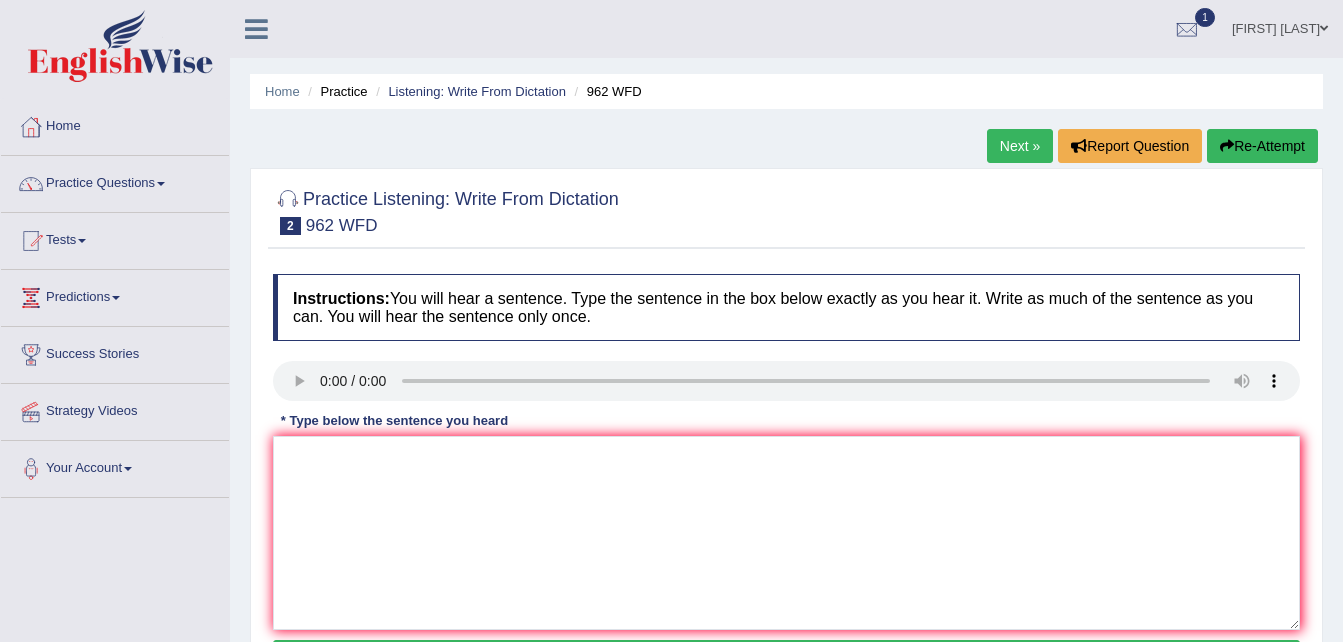scroll, scrollTop: 0, scrollLeft: 0, axis: both 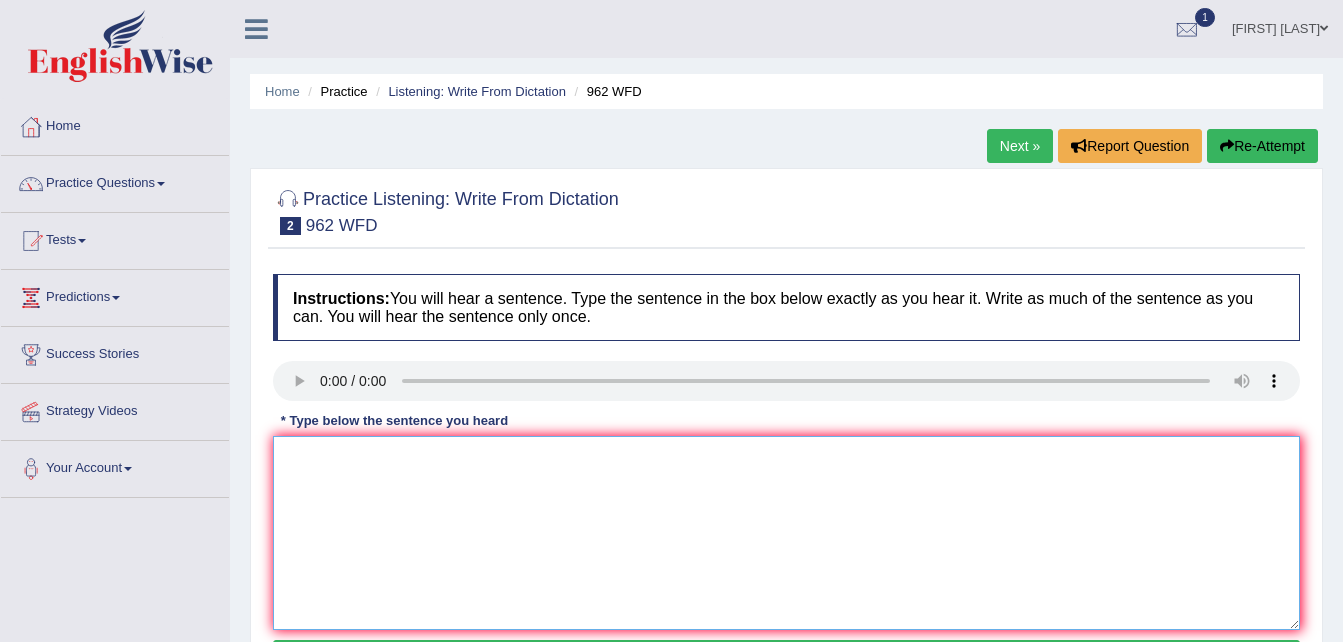 click at bounding box center (786, 533) 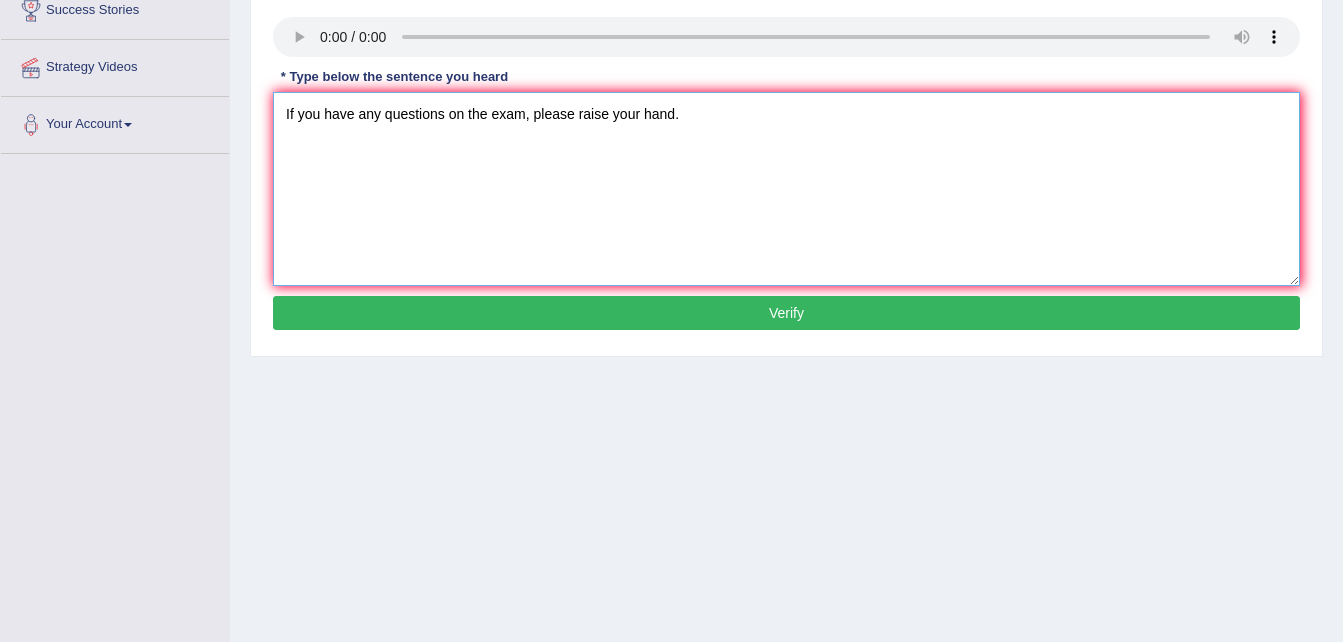 scroll, scrollTop: 345, scrollLeft: 0, axis: vertical 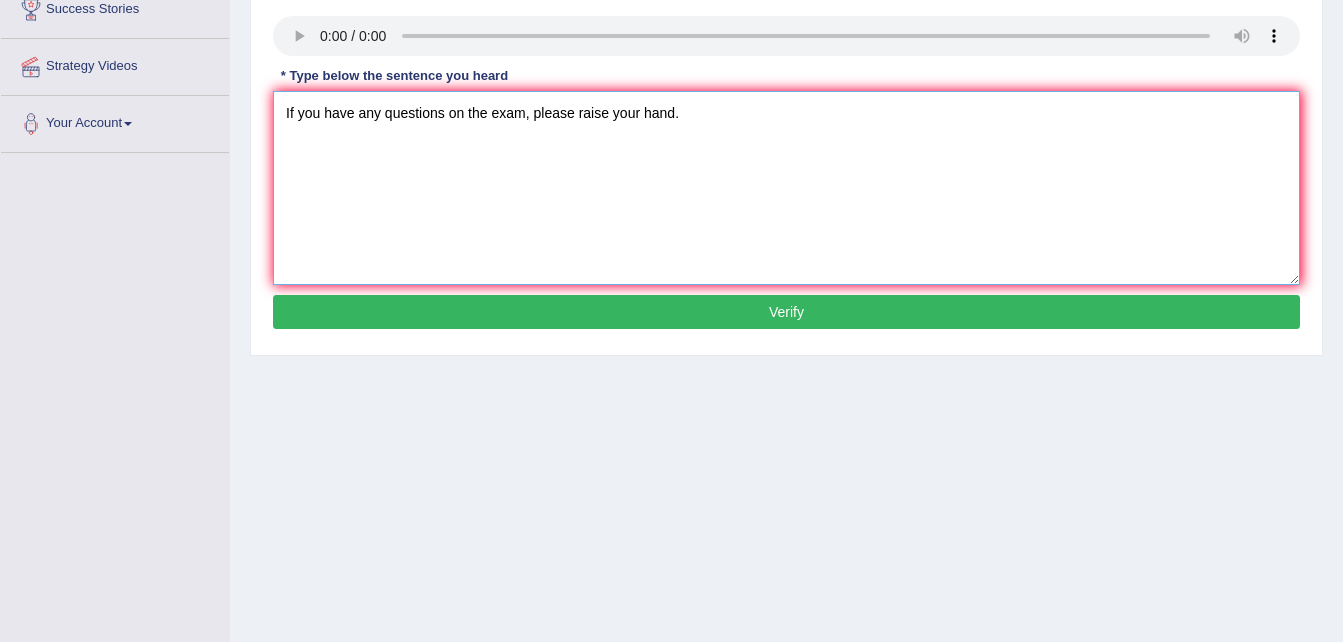 type on "If you have any questions on the exam, please raise your hand." 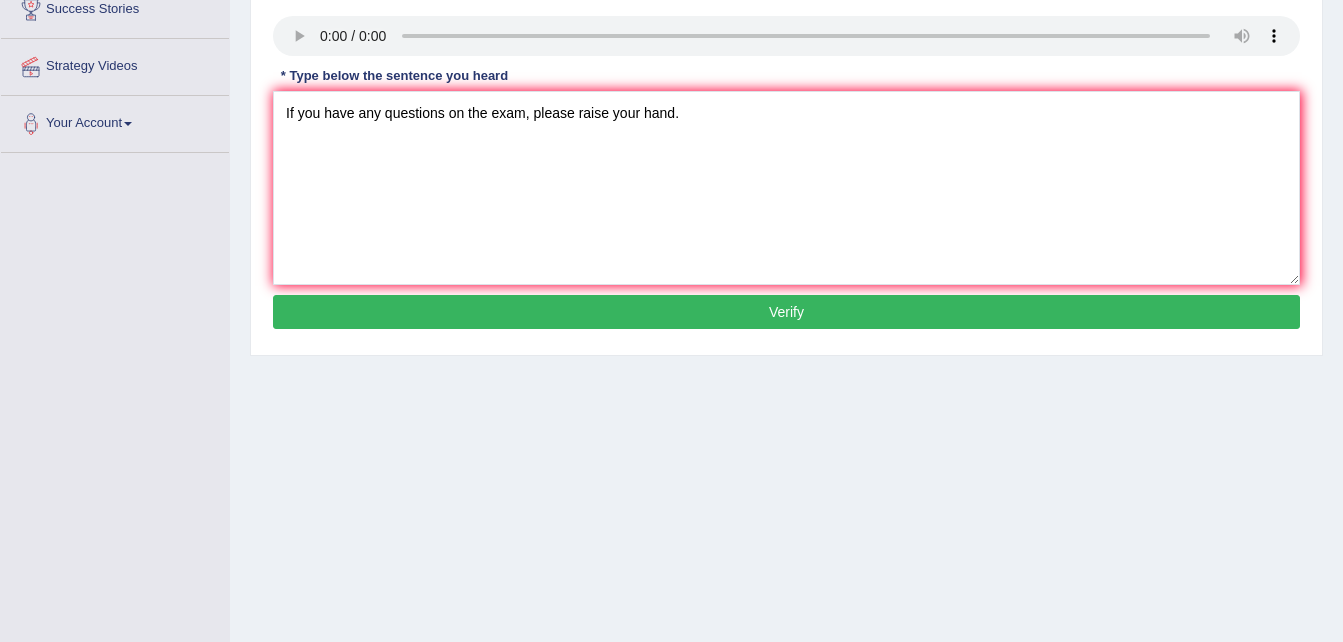 click on "Verify" at bounding box center (786, 312) 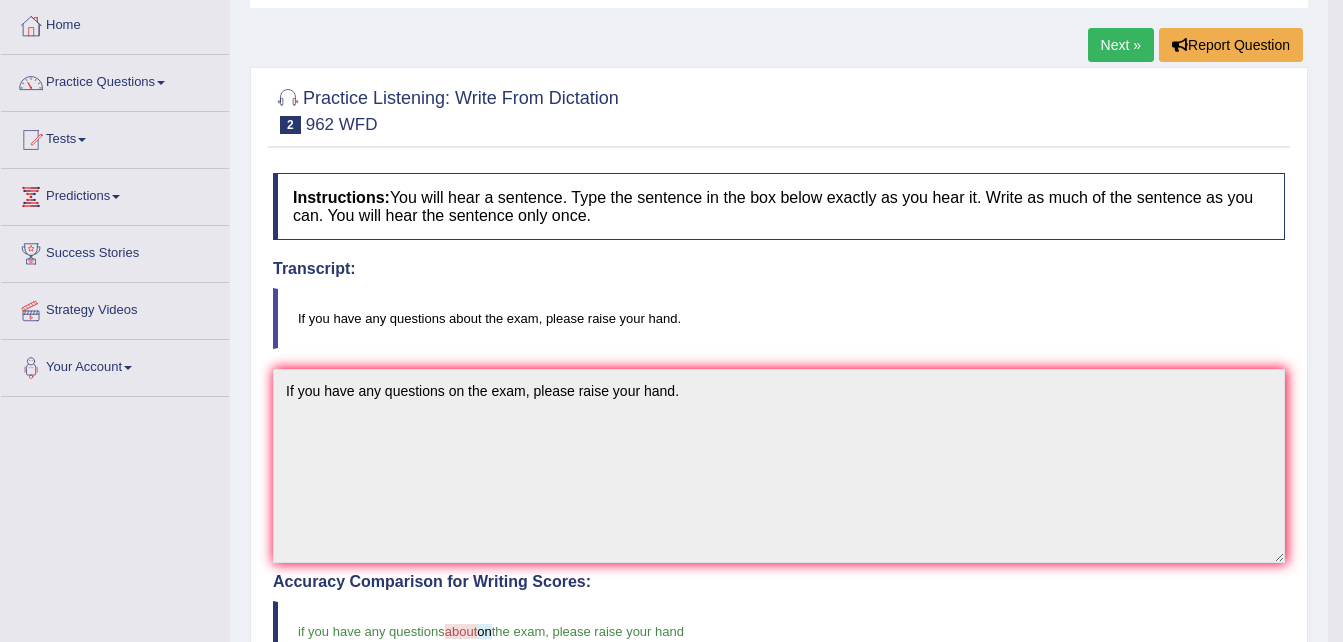 scroll, scrollTop: 0, scrollLeft: 0, axis: both 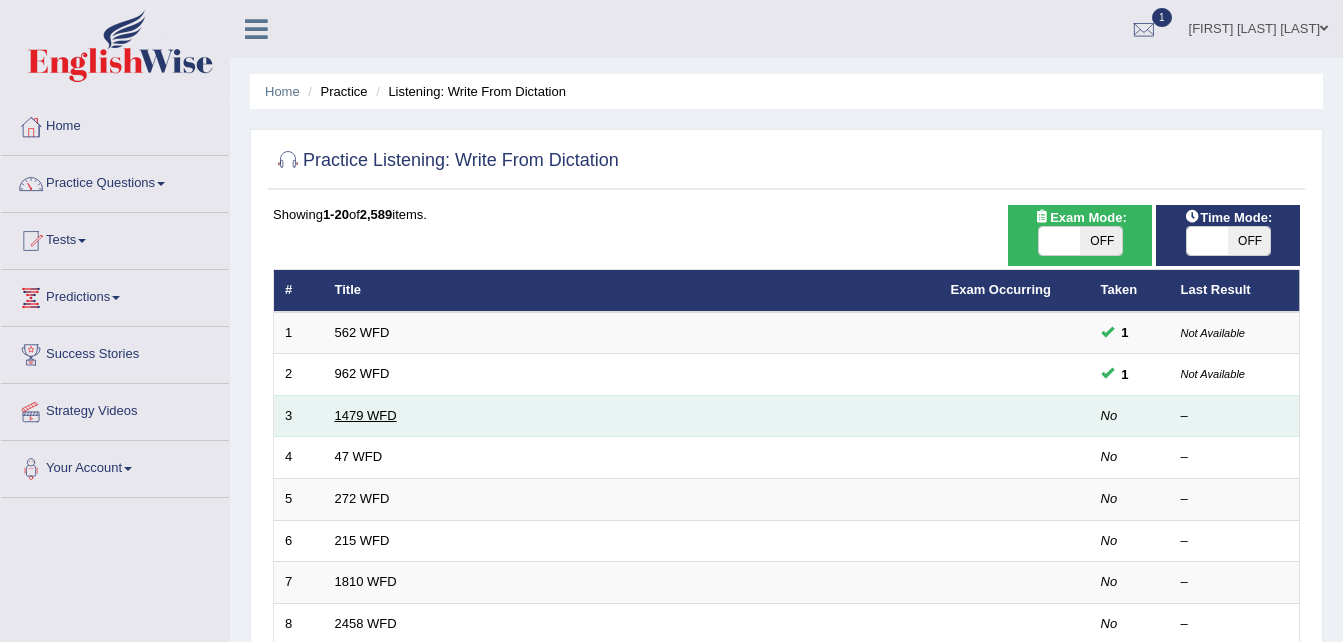 click on "1479 WFD" at bounding box center (366, 415) 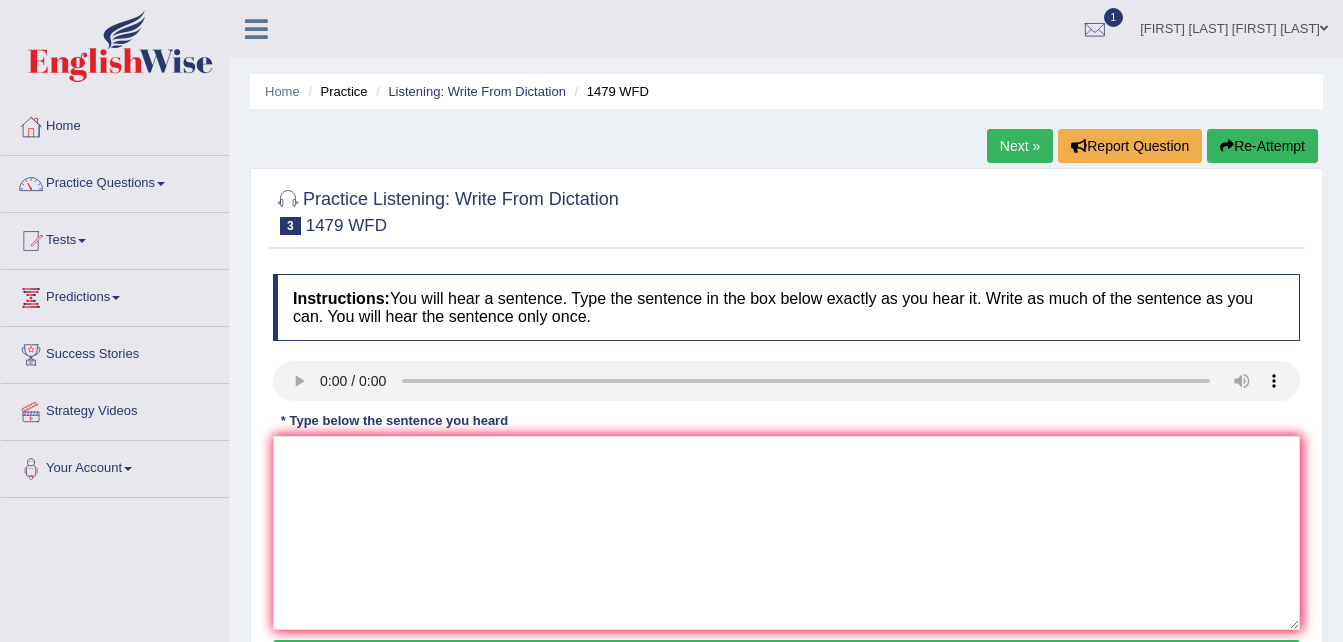 scroll, scrollTop: 0, scrollLeft: 0, axis: both 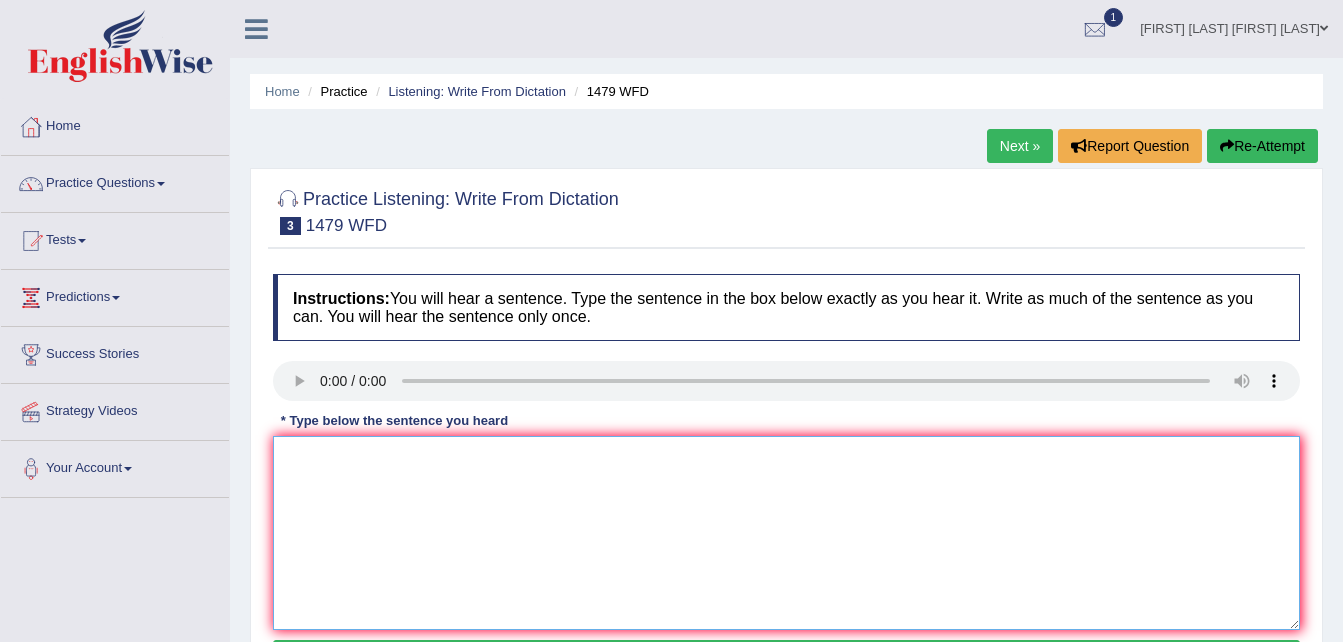 click at bounding box center (786, 533) 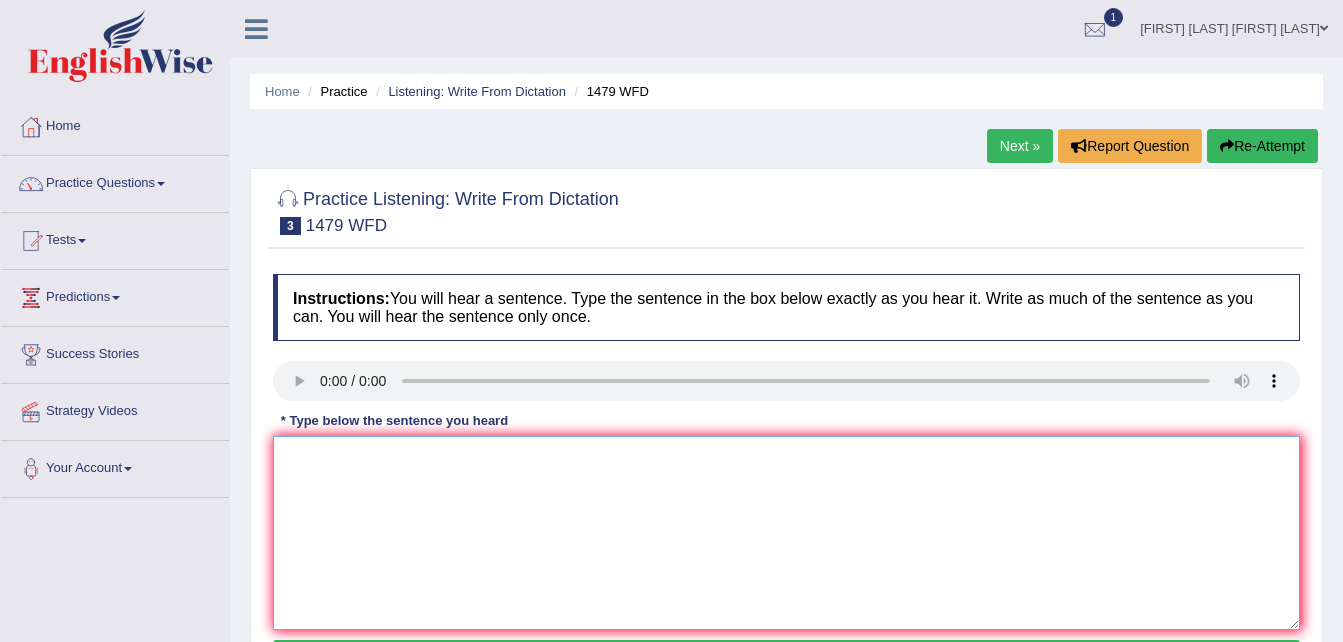 click at bounding box center [786, 533] 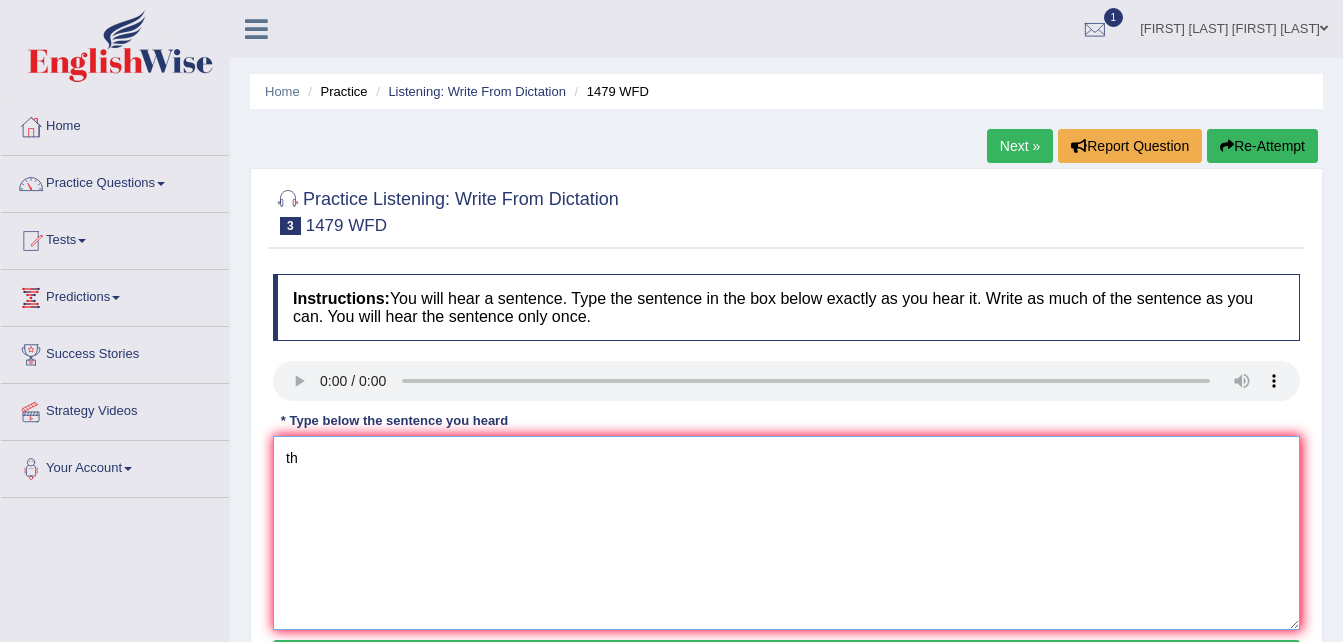type on "t" 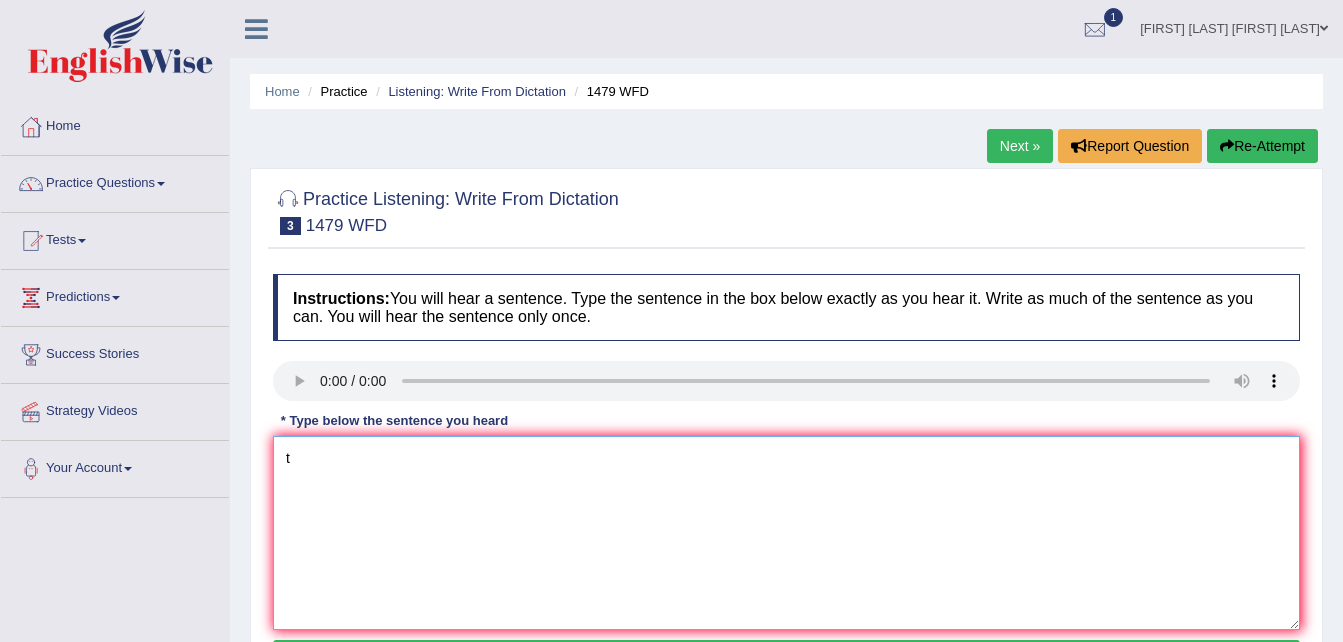 type 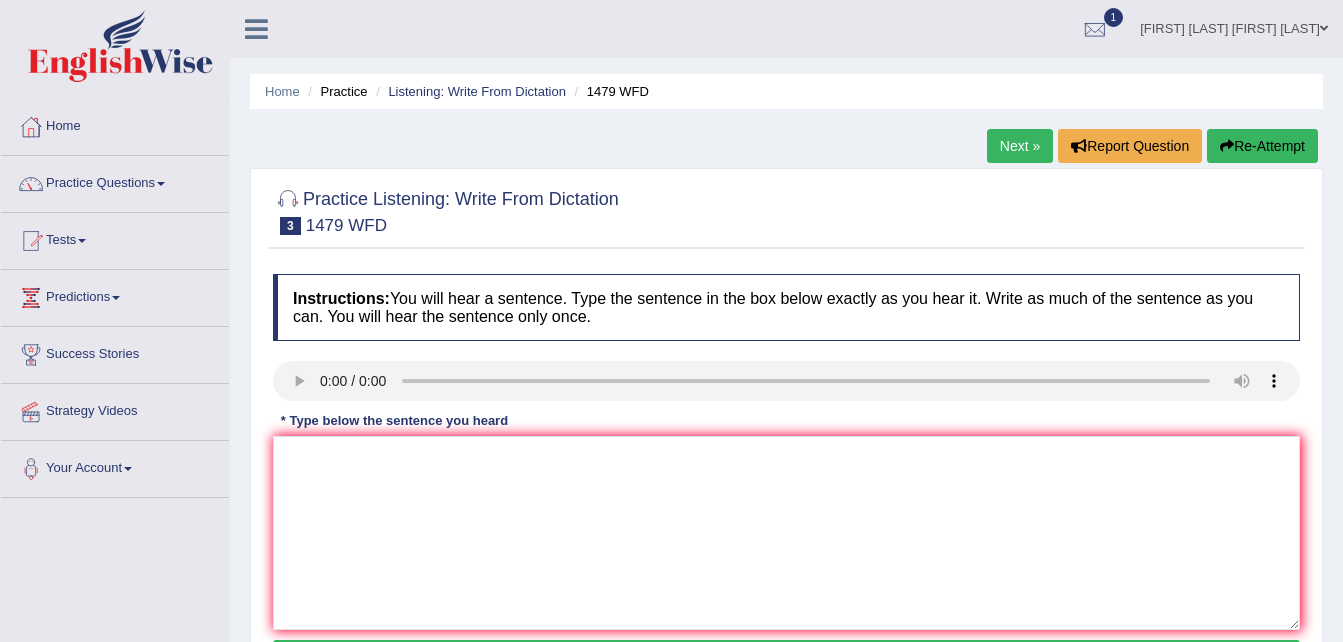 type 